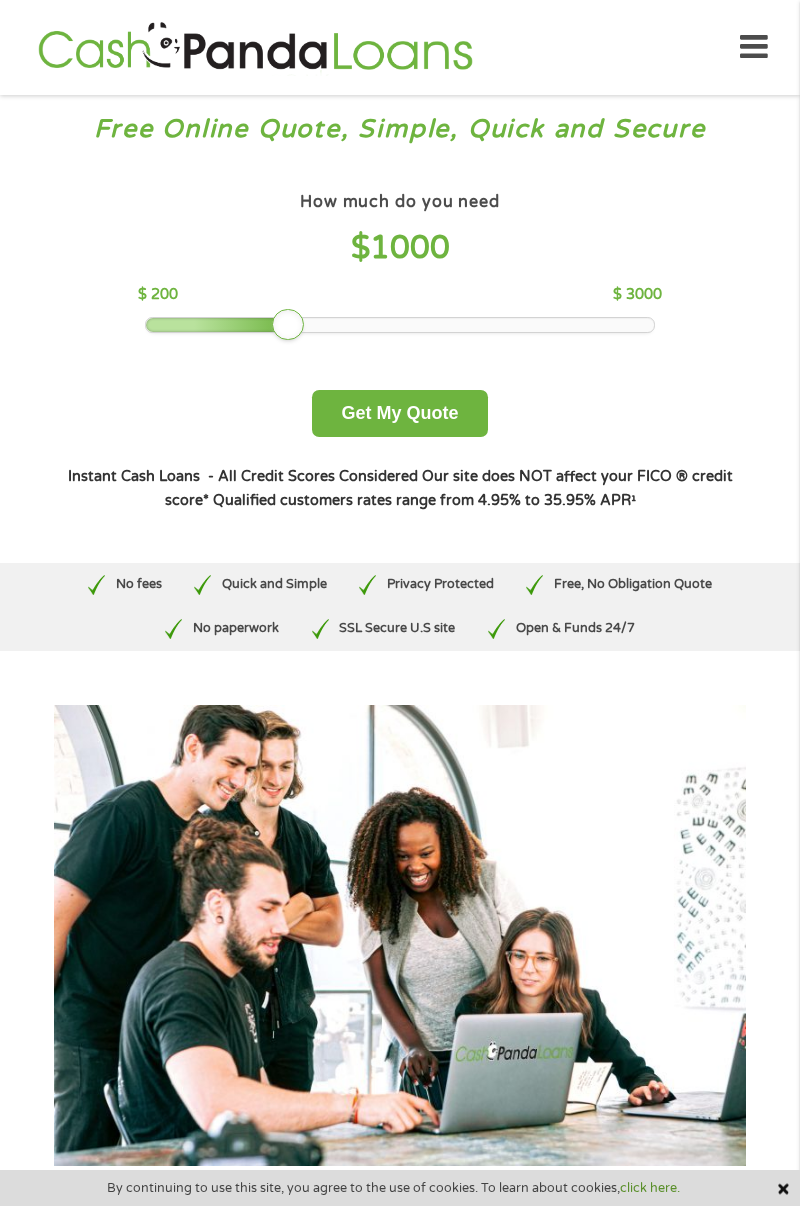 scroll, scrollTop: 0, scrollLeft: 0, axis: both 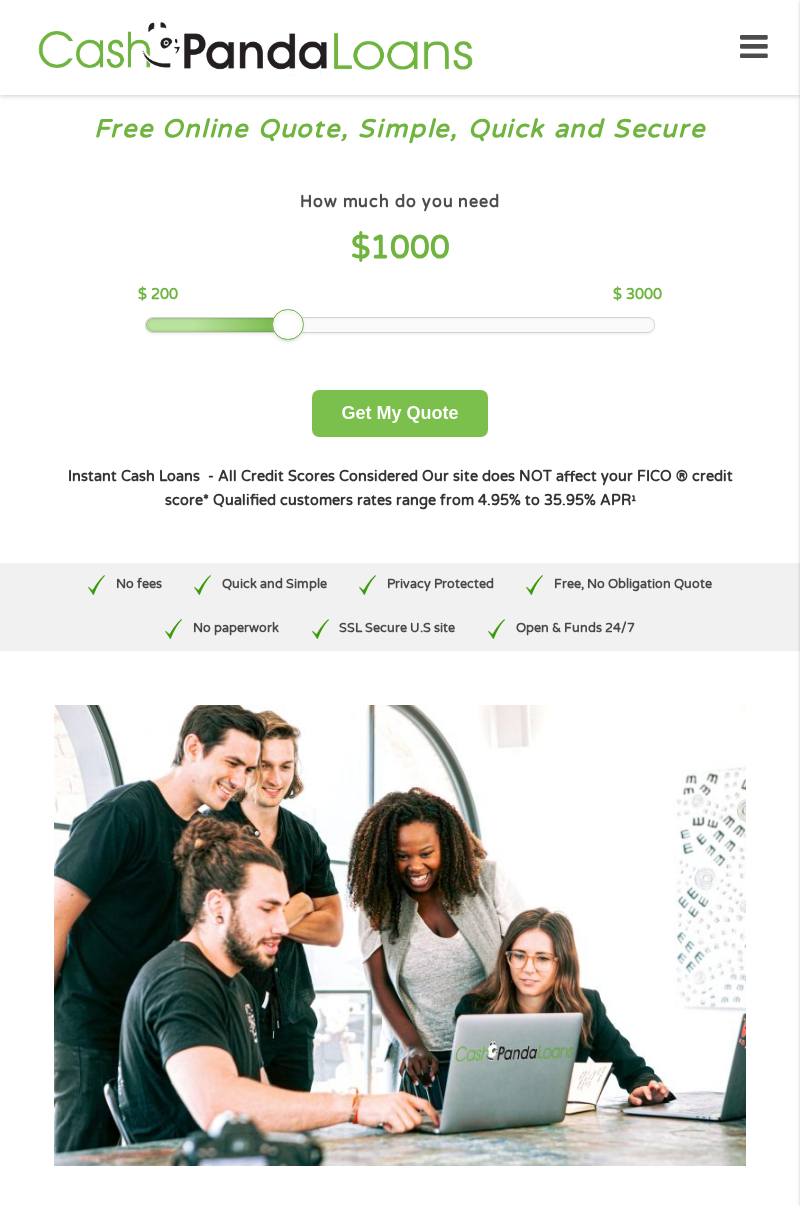click on "Get My Quote" at bounding box center [399, 413] 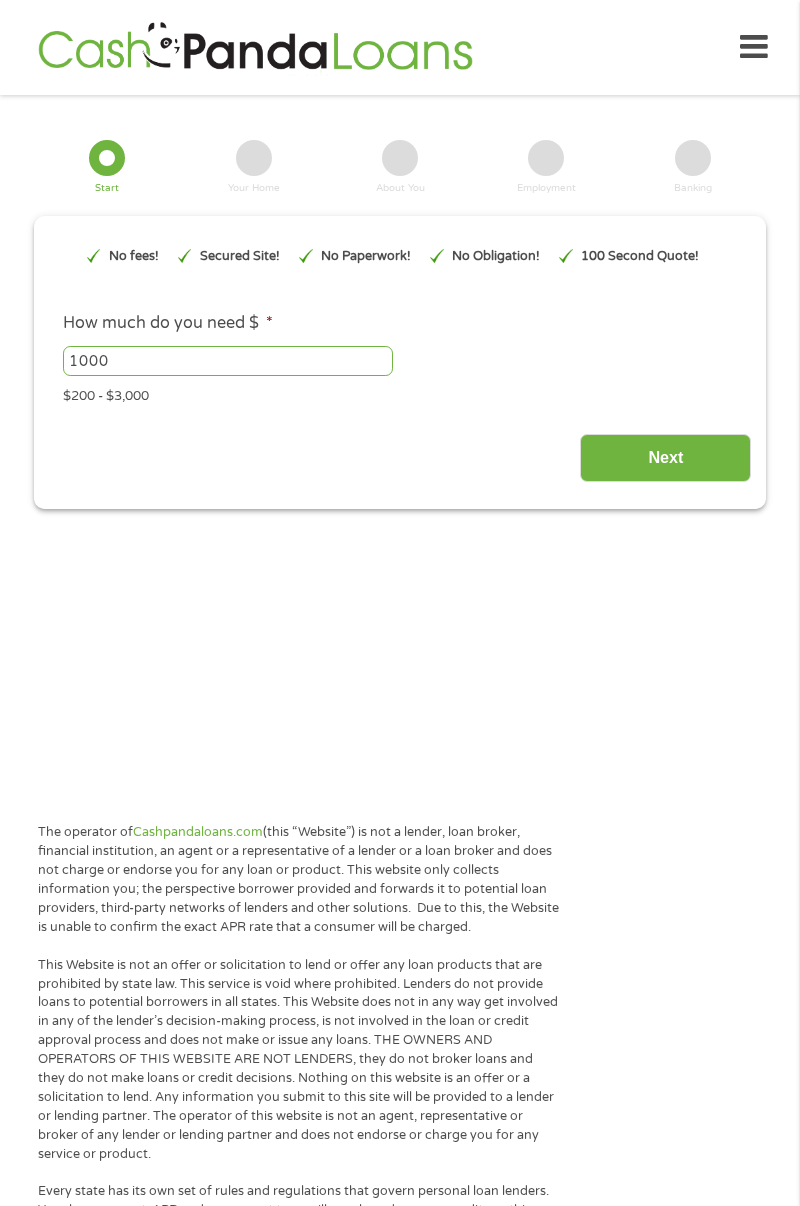 scroll, scrollTop: 0, scrollLeft: 0, axis: both 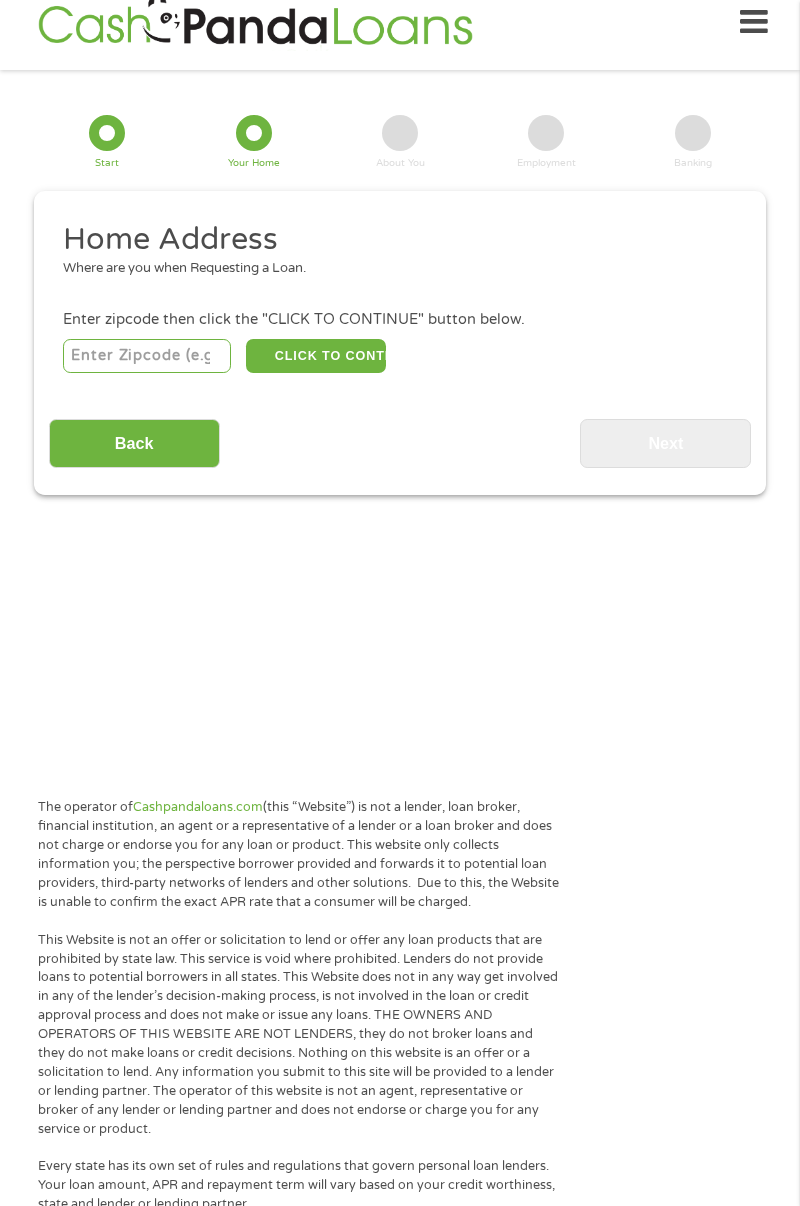 click on "Home Address Where are you when Requesting a Loan." at bounding box center (393, 257) 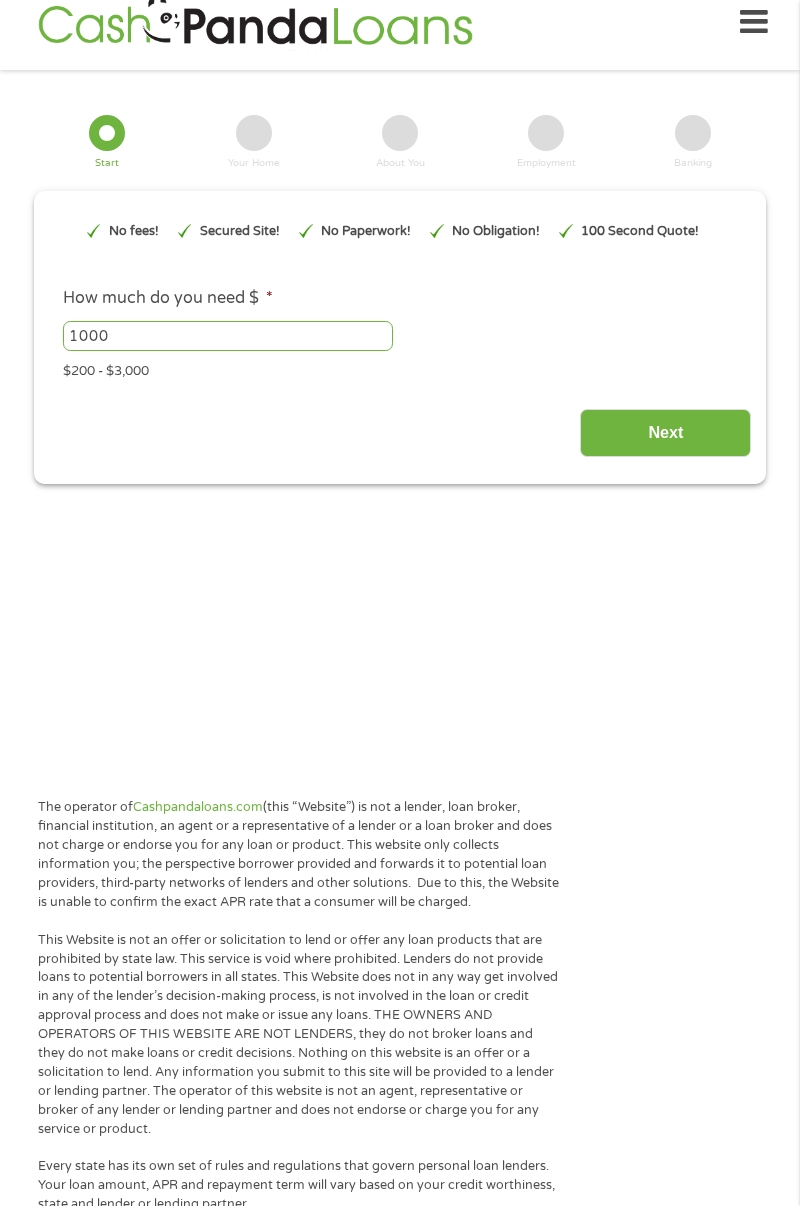 scroll, scrollTop: 0, scrollLeft: 0, axis: both 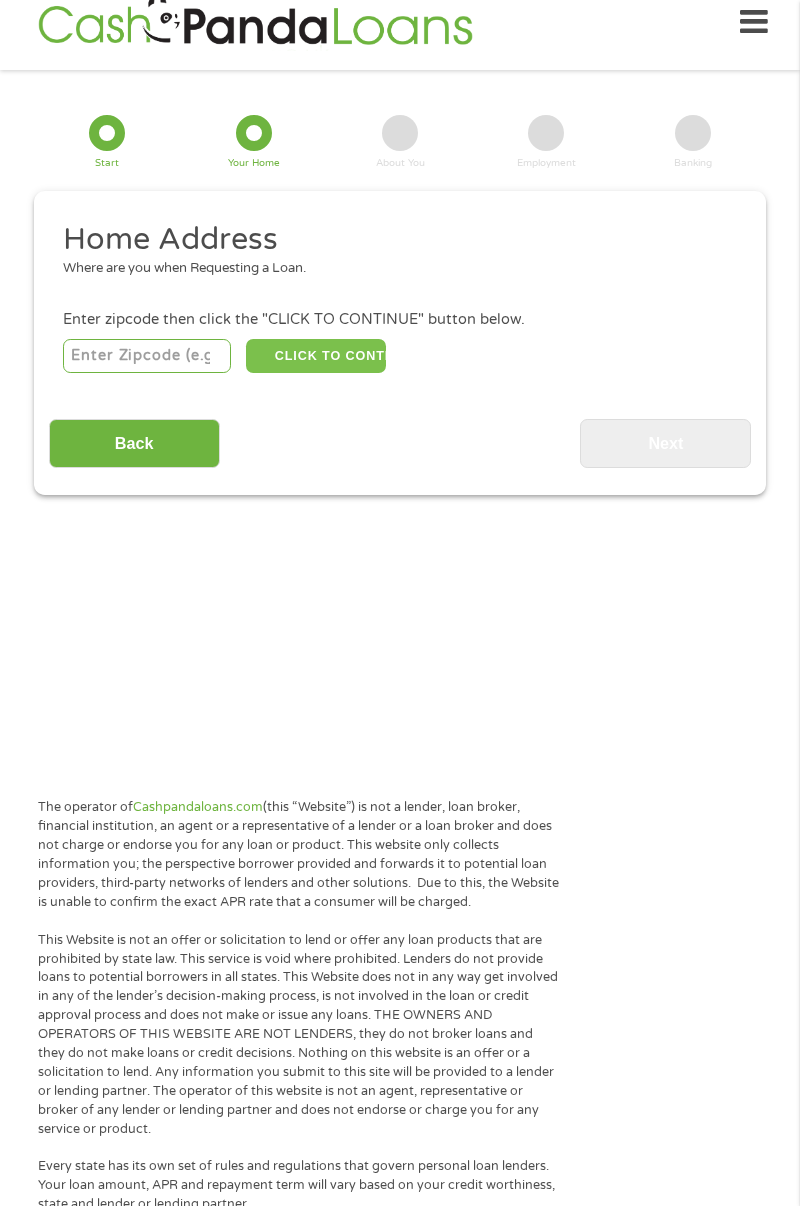 click on "CLICK TO CONTINUE" at bounding box center (316, 356) 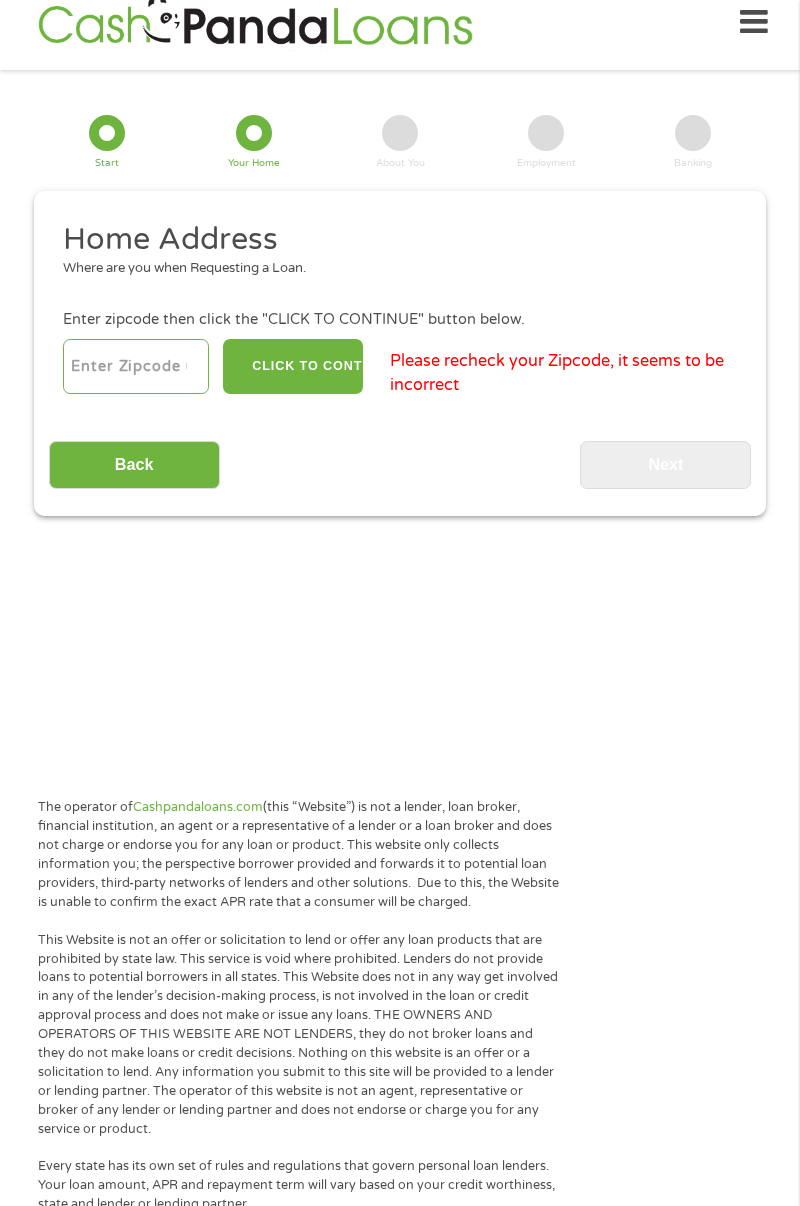 click at bounding box center (136, 366) 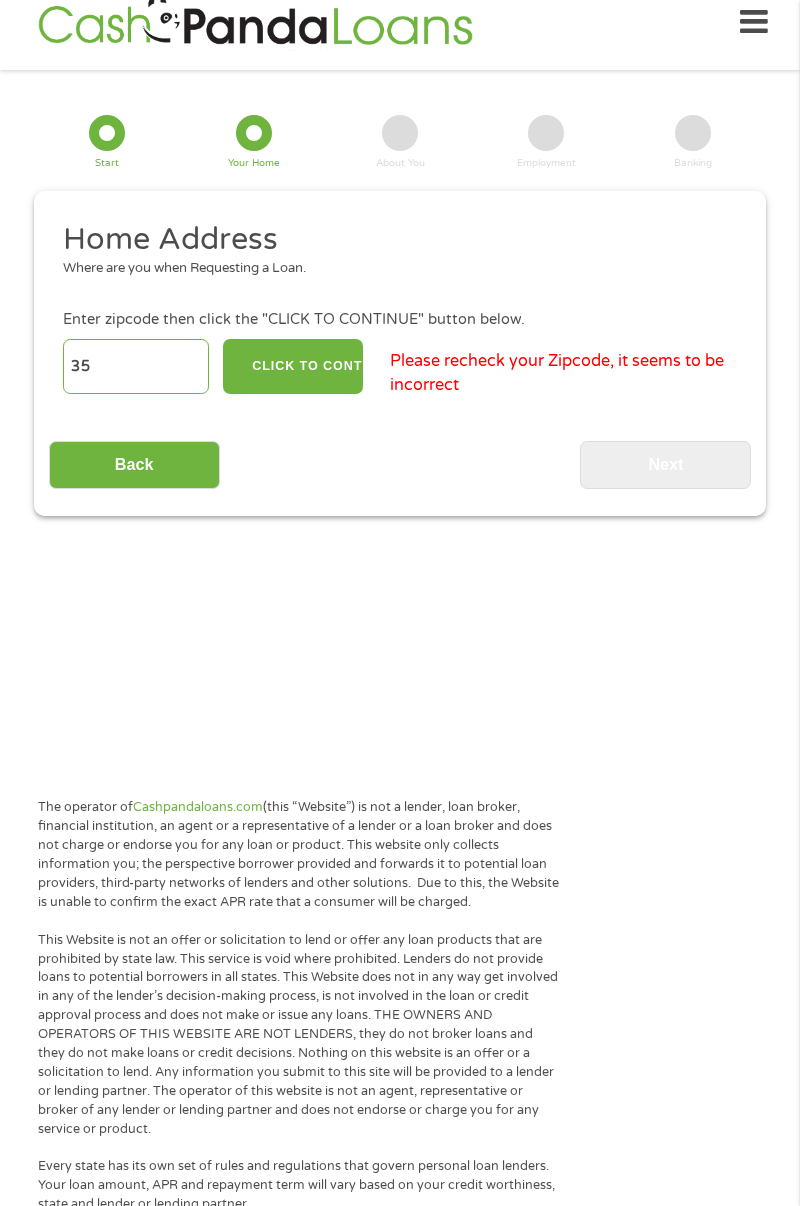 type on "3" 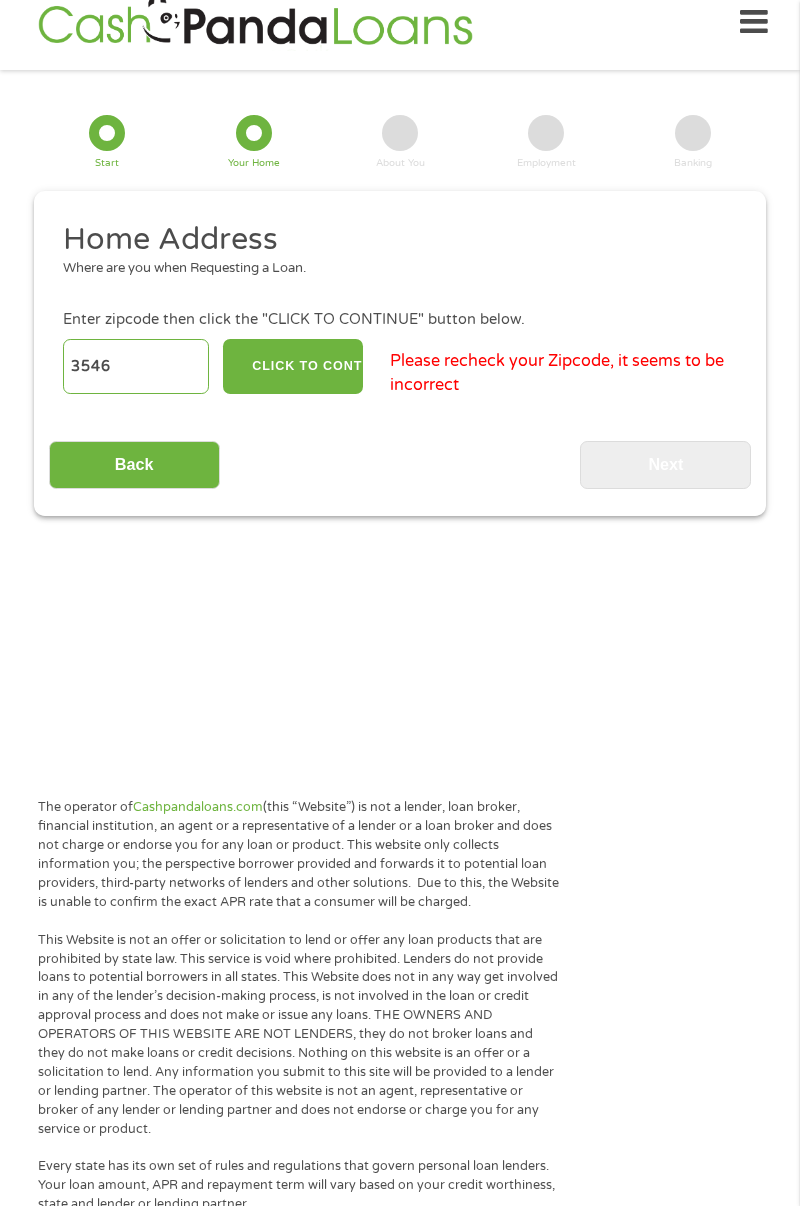 type on "[NUMBER]" 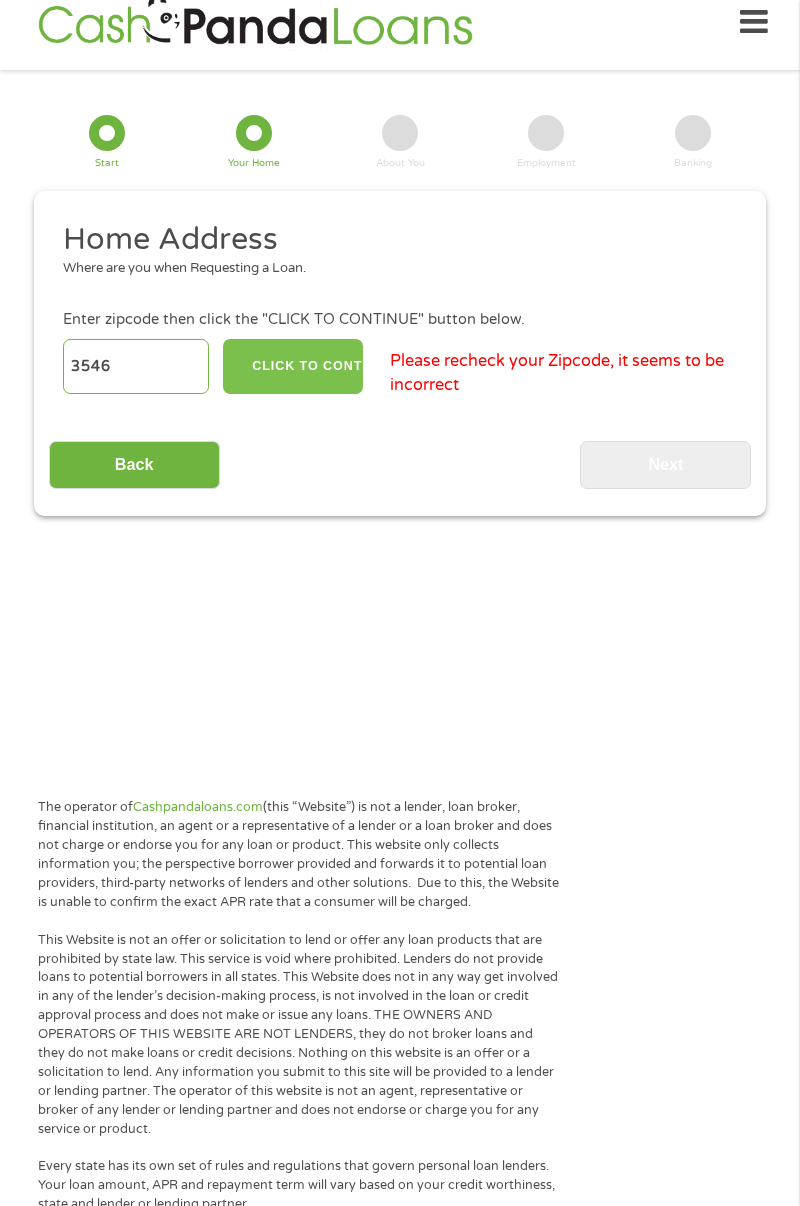 click on "CLICK TO CONTINUE" at bounding box center [293, 366] 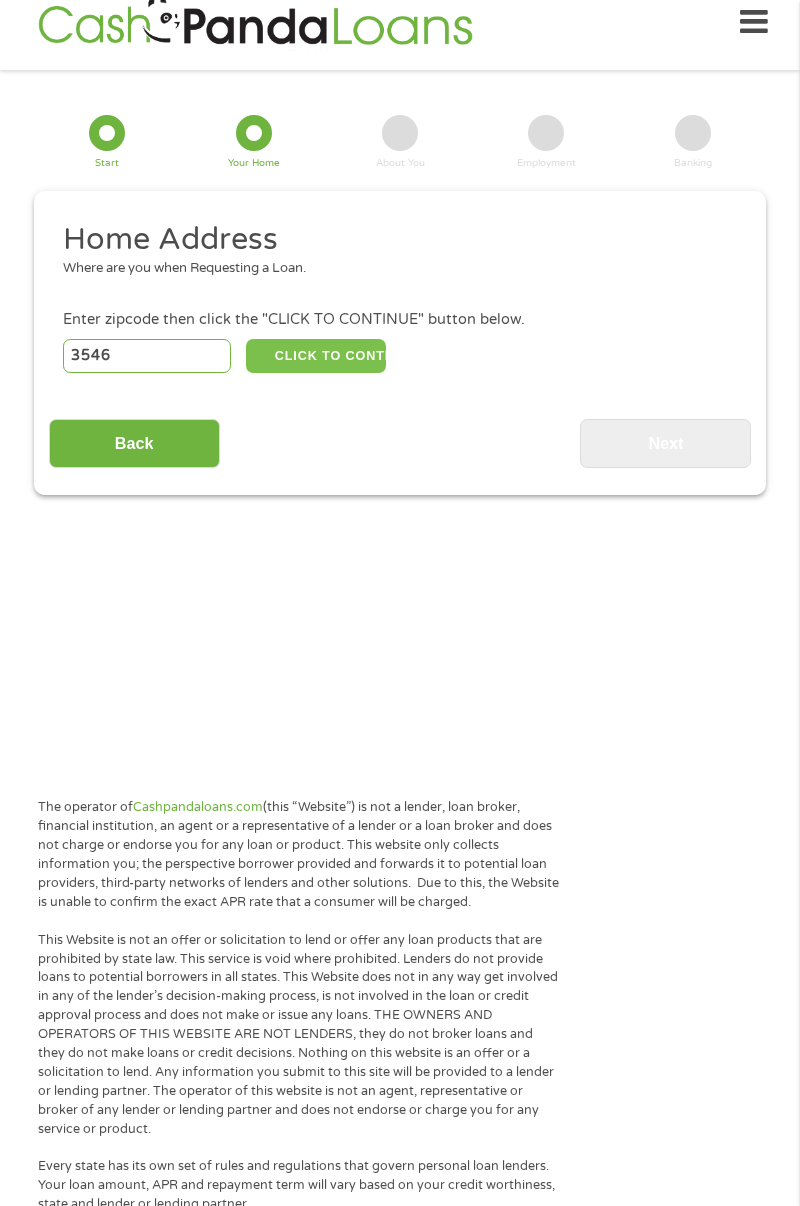type on "[NUMBER]" 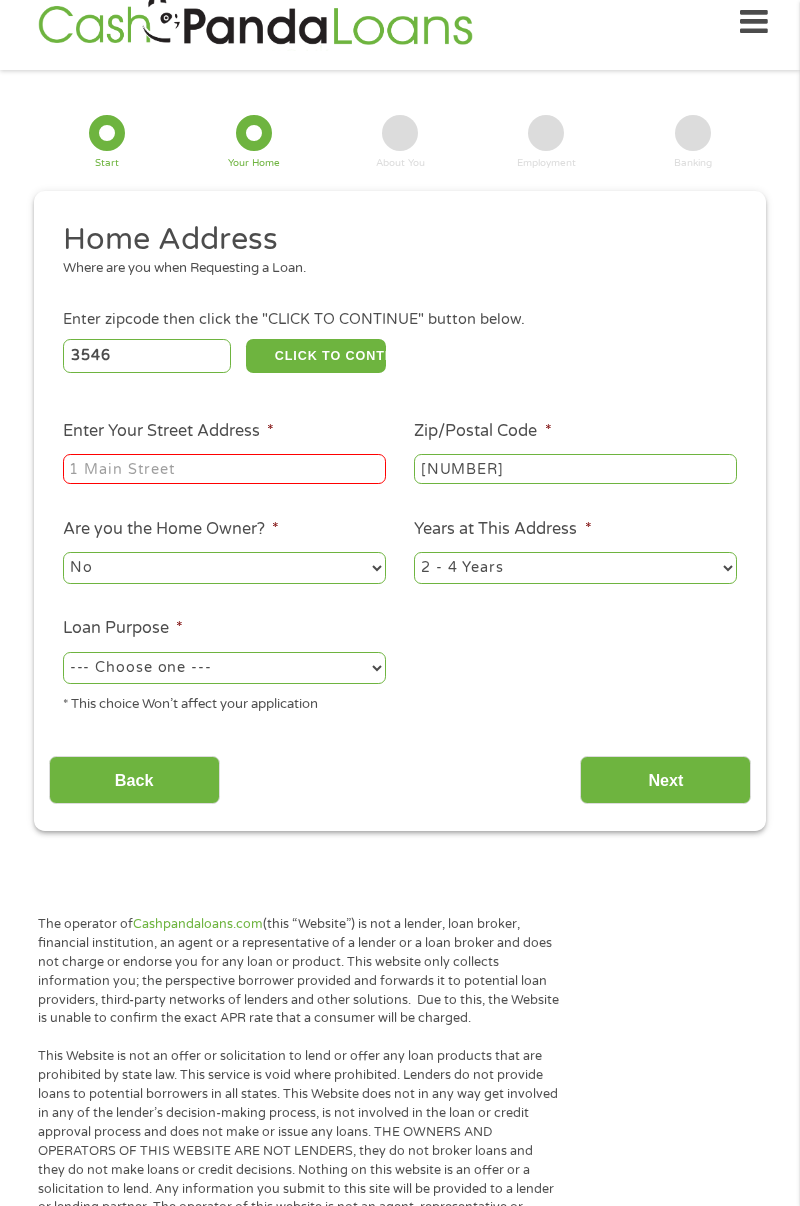 click on "Enter Your Street Address *" at bounding box center (224, 469) 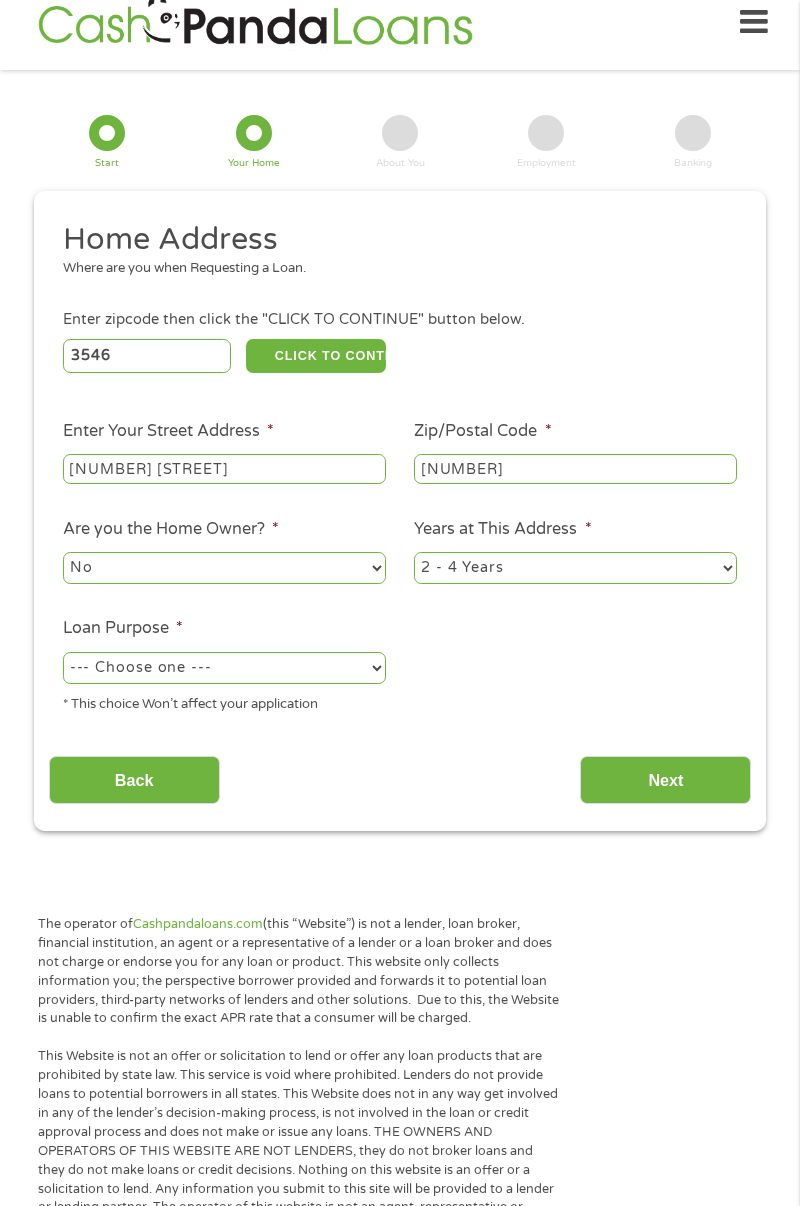 type on "[NUMBER] [STREET]" 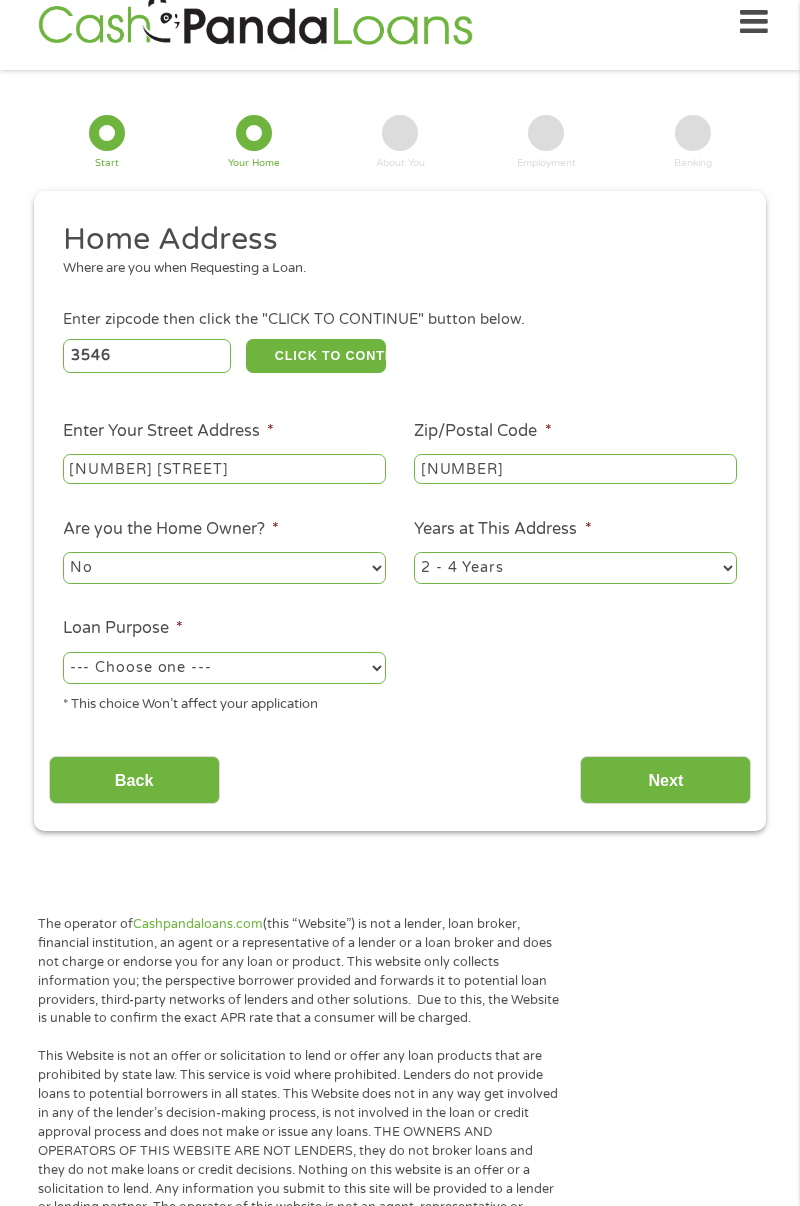select on "yes" 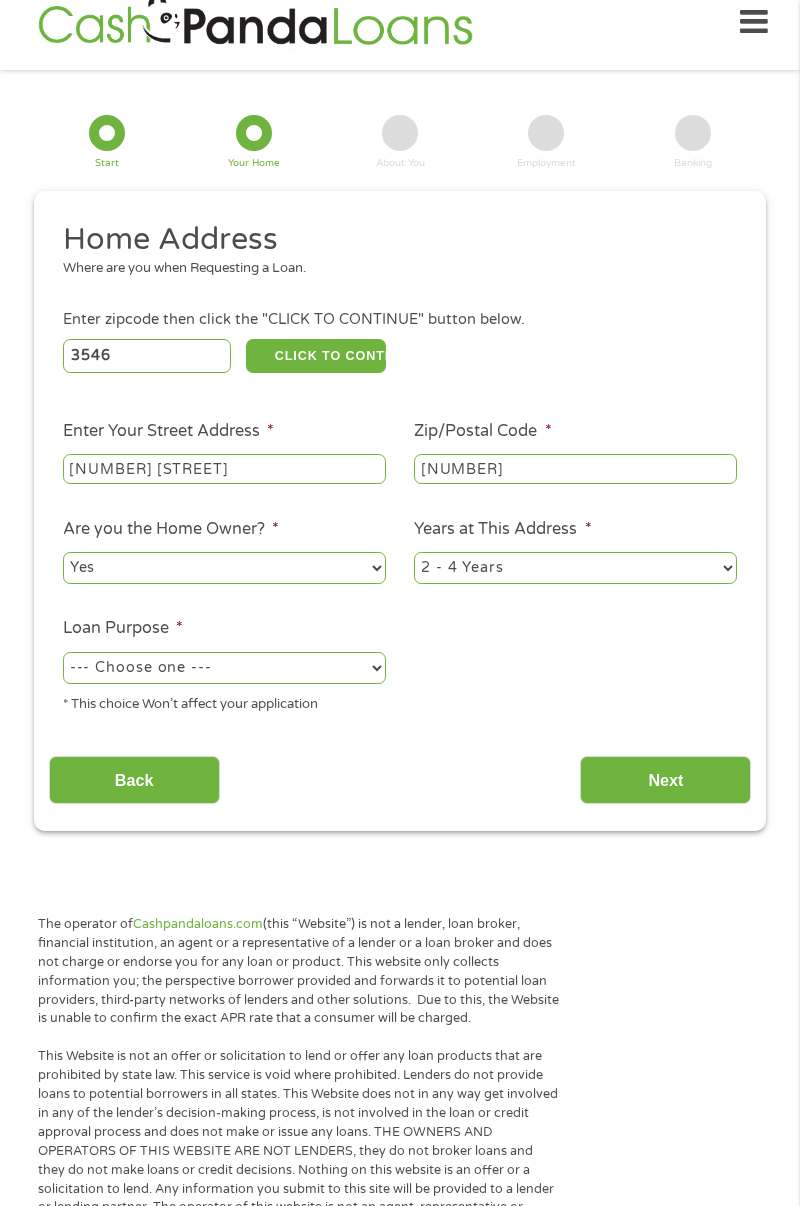 click on "--- Choose one --- Pay Bills Debt Consolidation Home Improvement Major Purchase Car Loan Short Term Cash Medical Expenses Other" at bounding box center (224, 668) 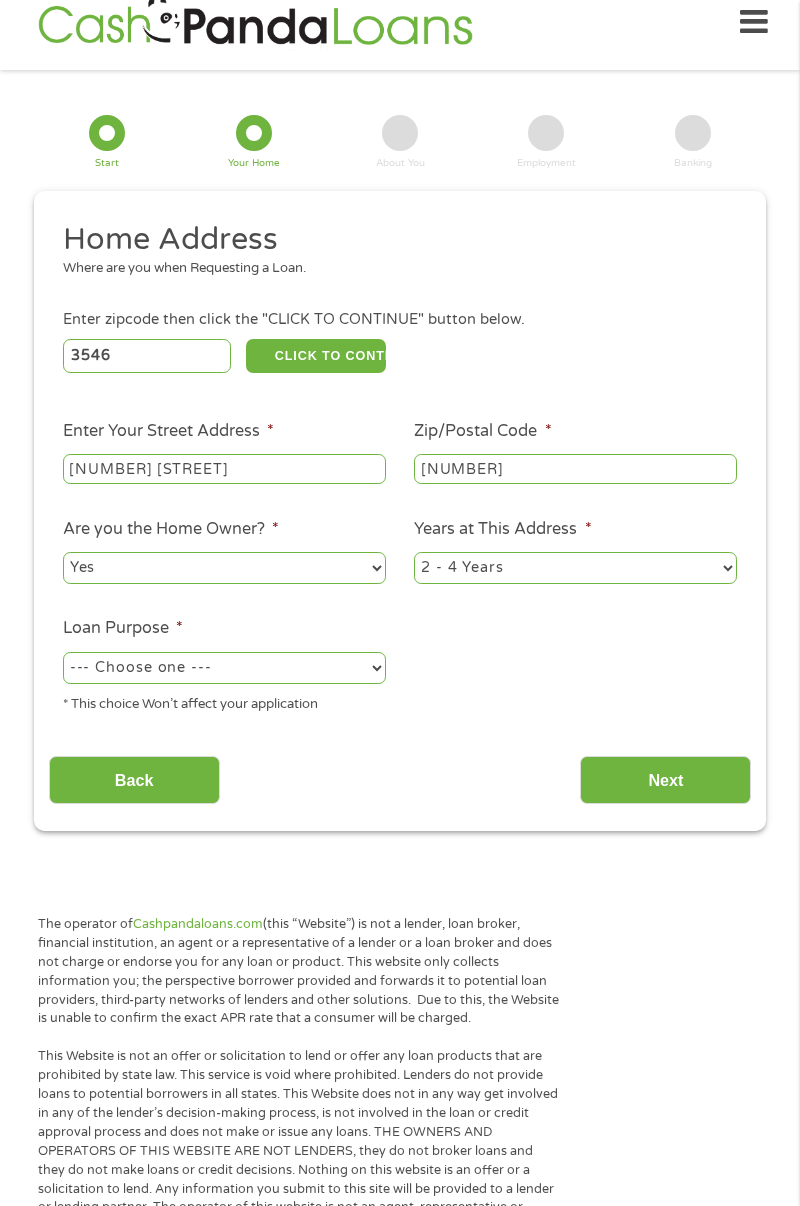 select on "shorttermcash" 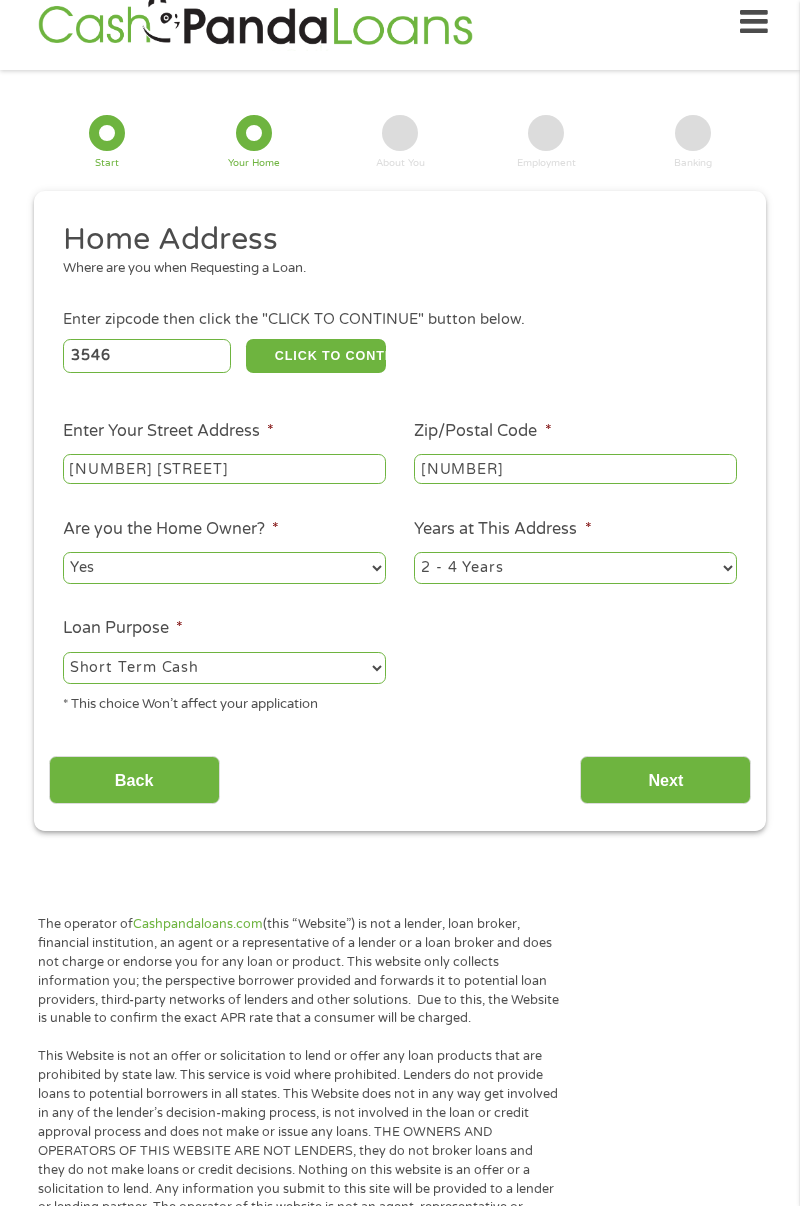 click on "Are you the Home Owner? * No Yes" at bounding box center (224, 552) 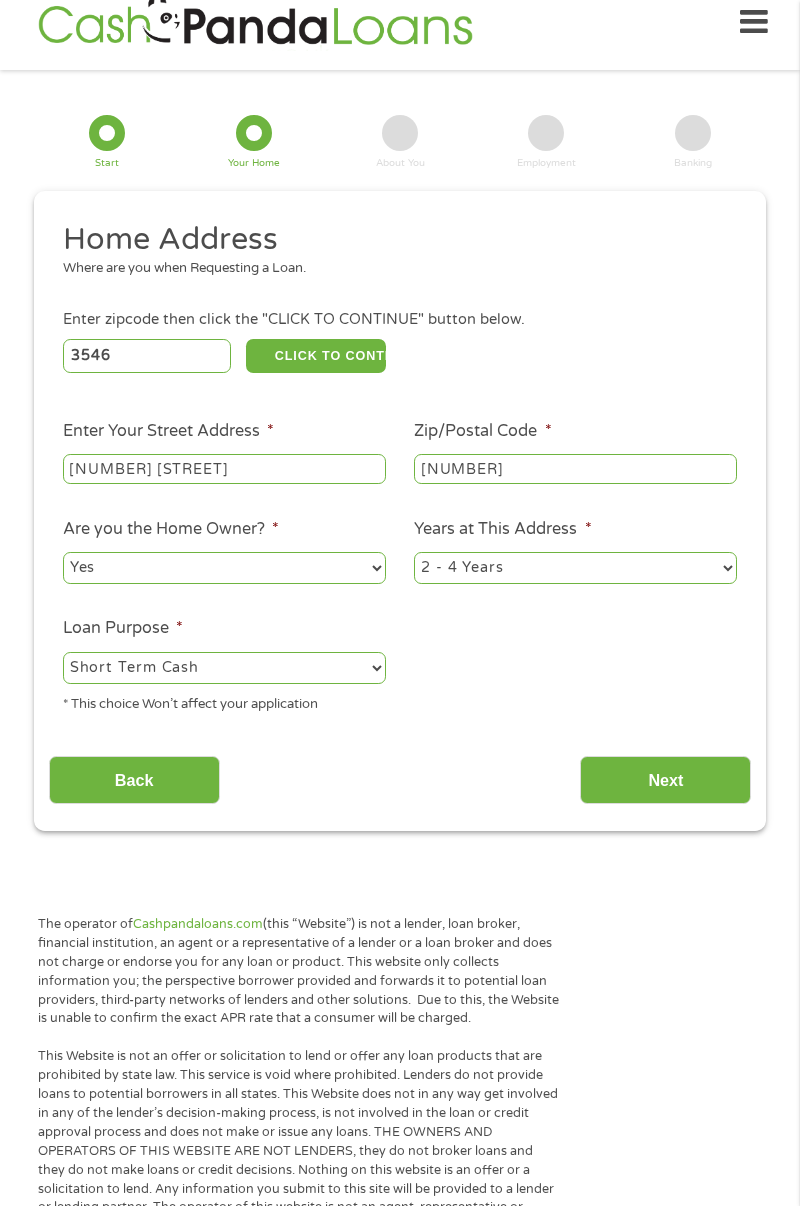 click on "1 Year or less 1 - 2 Years 2 - 4 Years Over 4 Years" at bounding box center [575, 568] 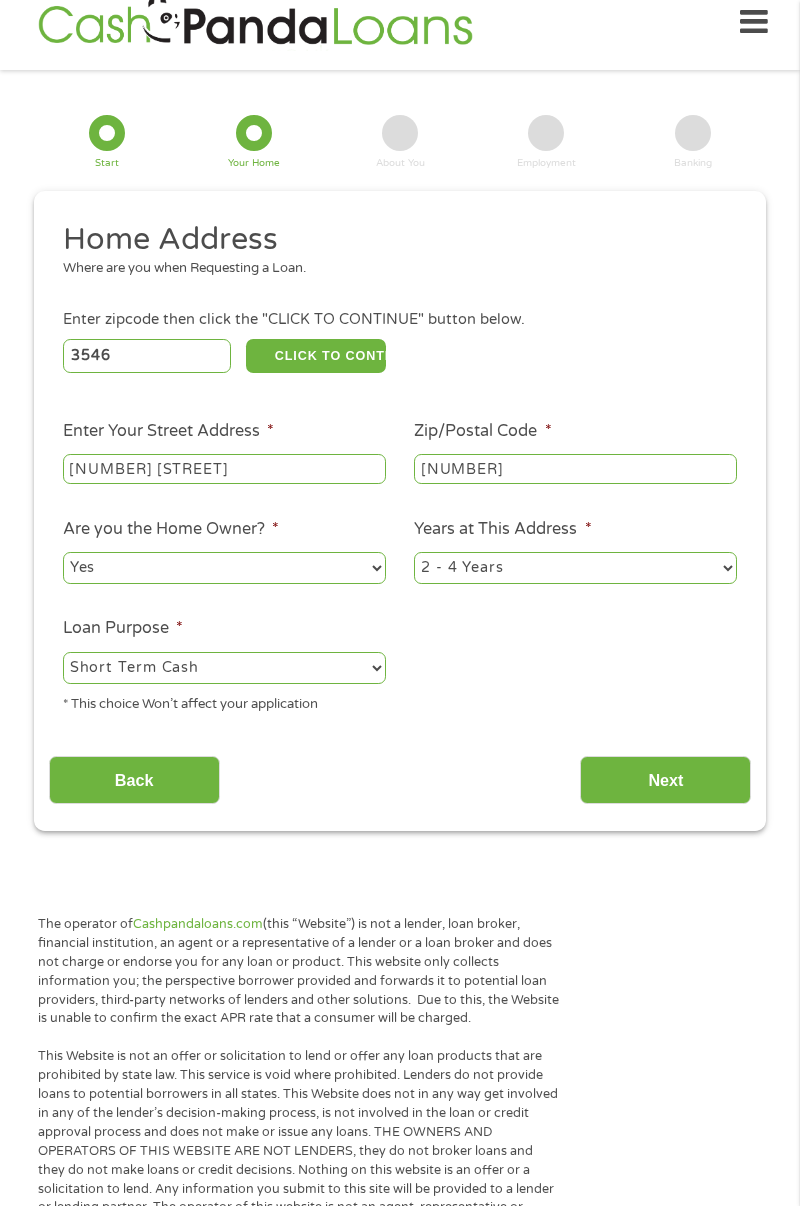 select on "60months" 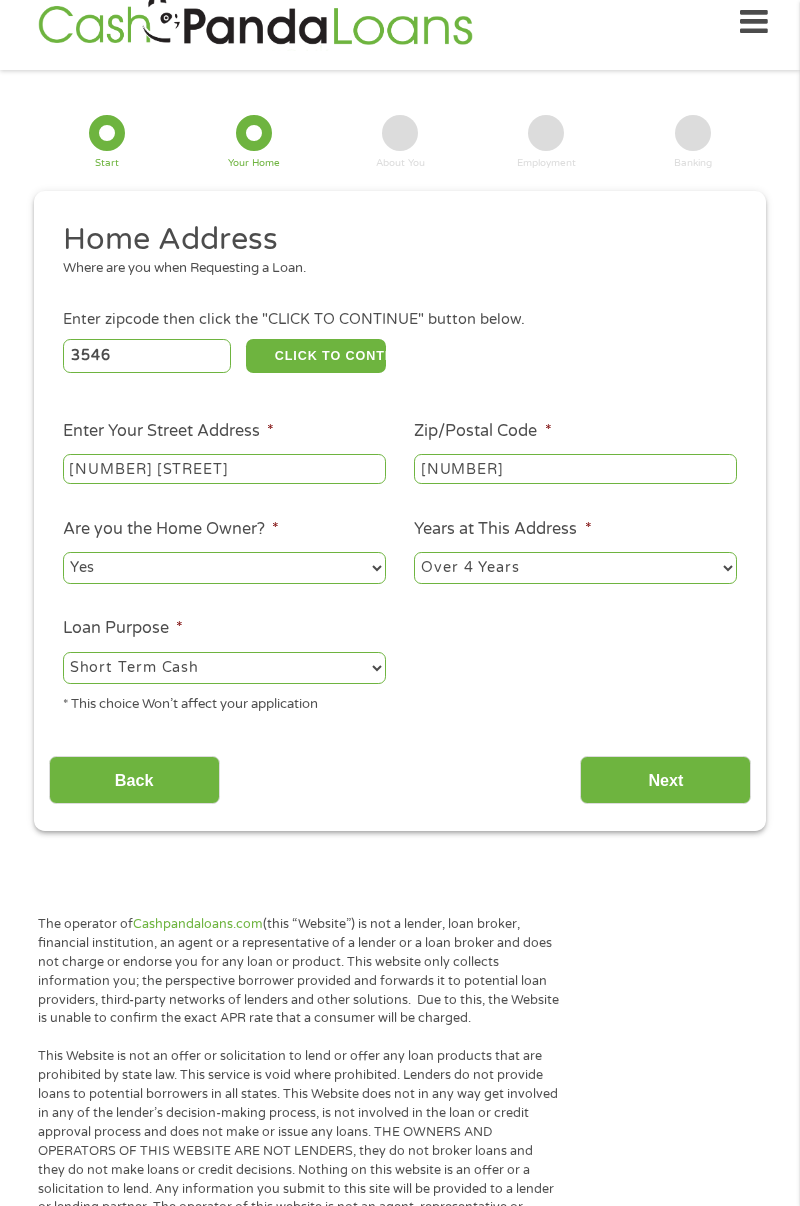 click on "Next" at bounding box center [665, 780] 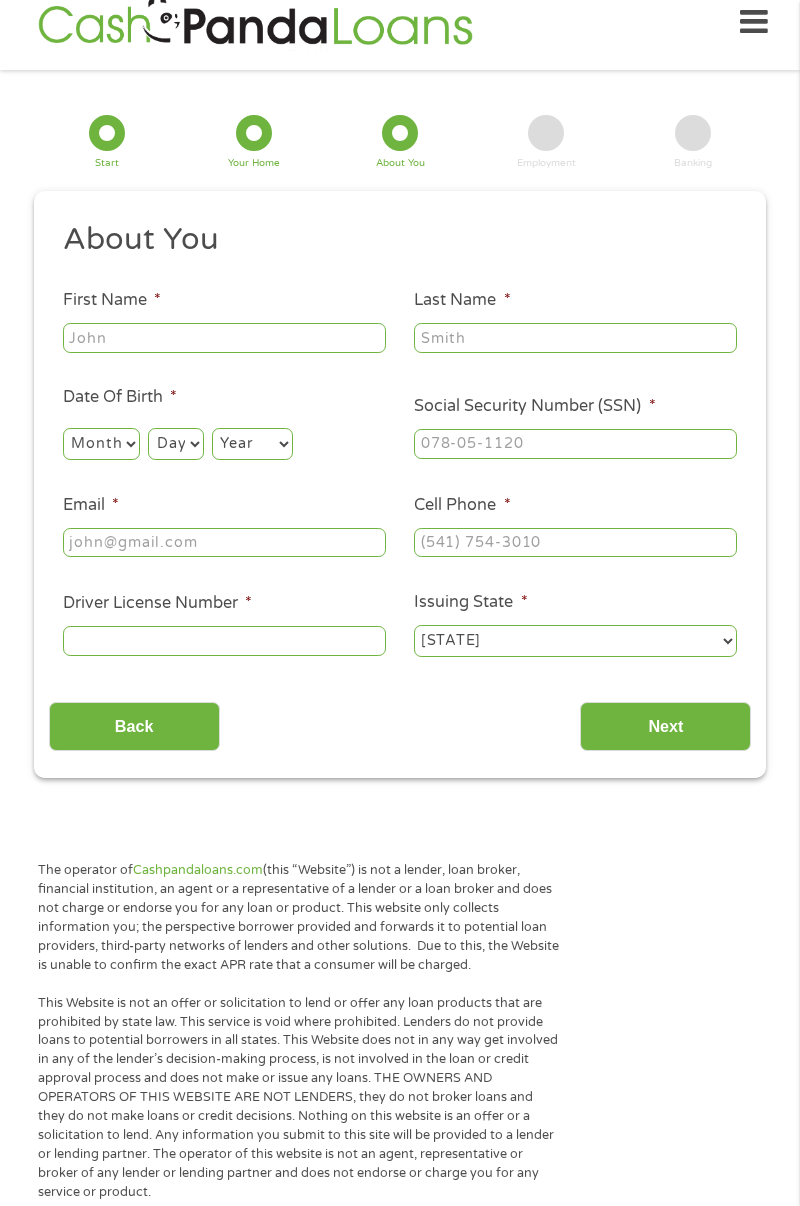 scroll, scrollTop: 0, scrollLeft: 0, axis: both 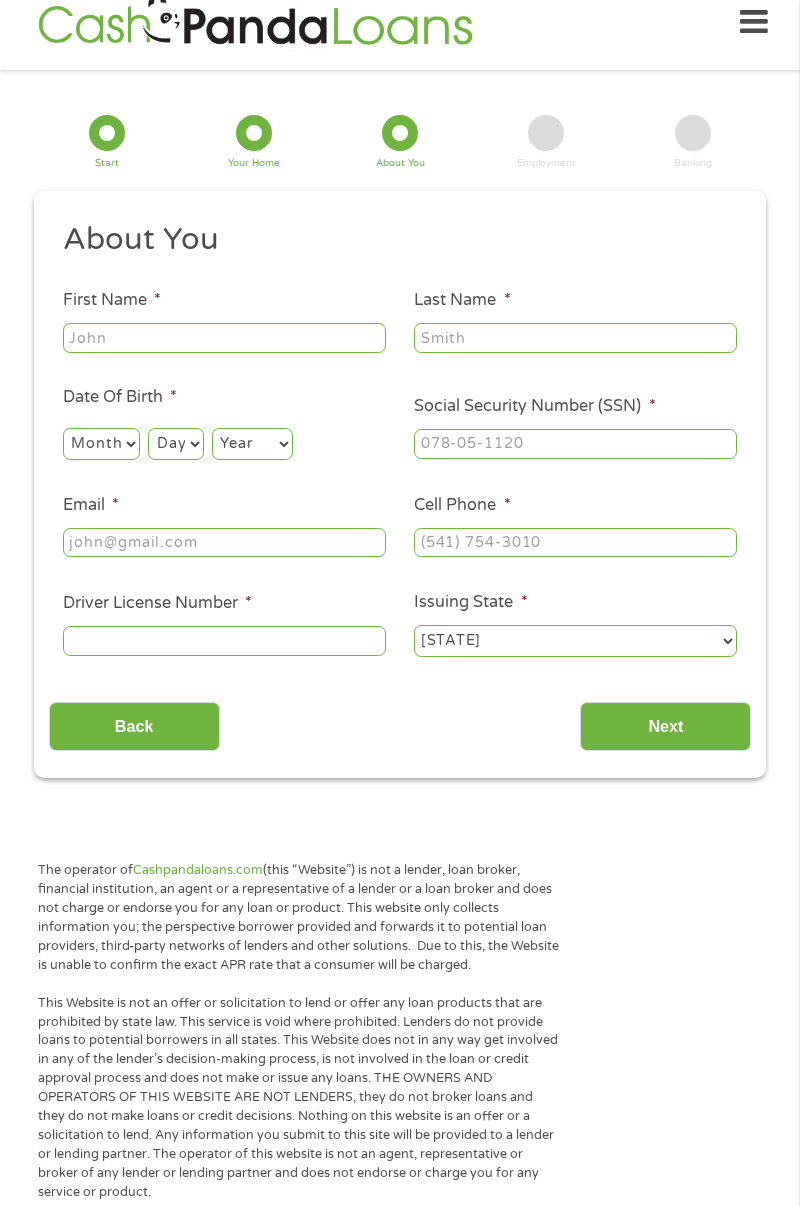 click on "First Name *" at bounding box center (224, 338) 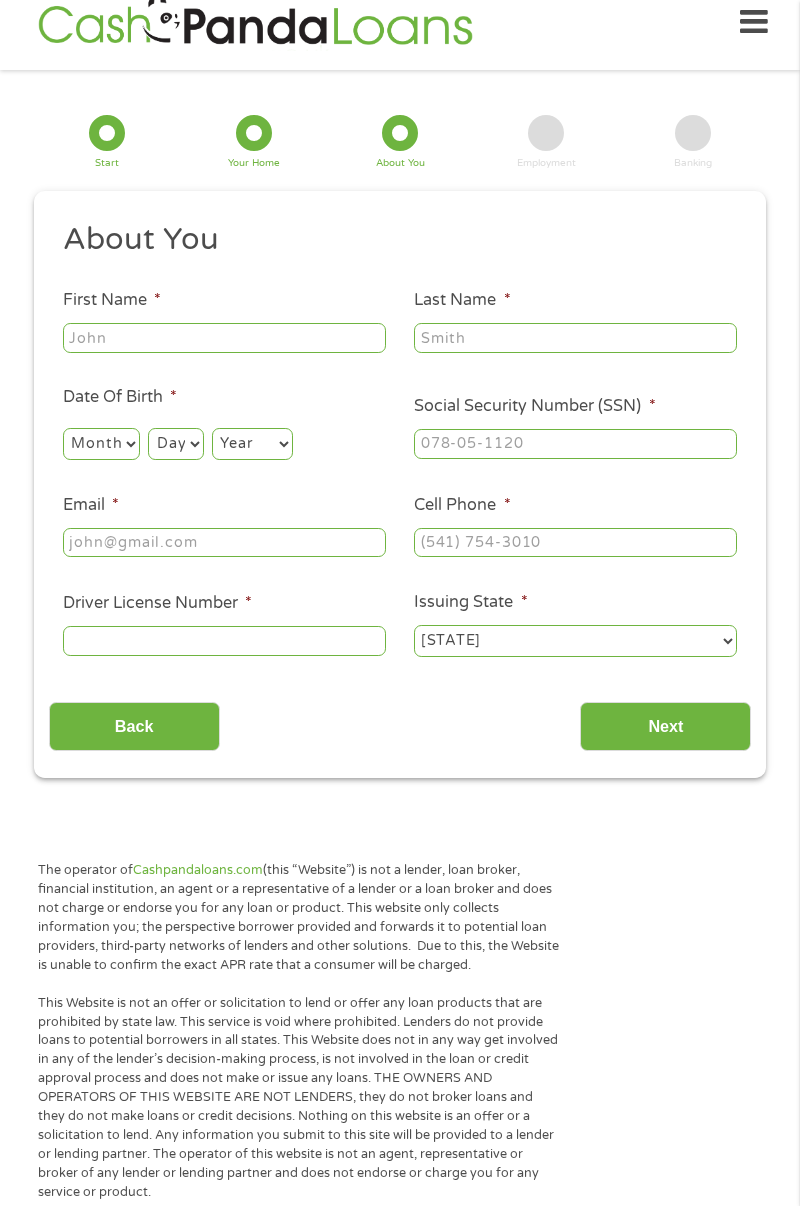 type on "[FIRST]" 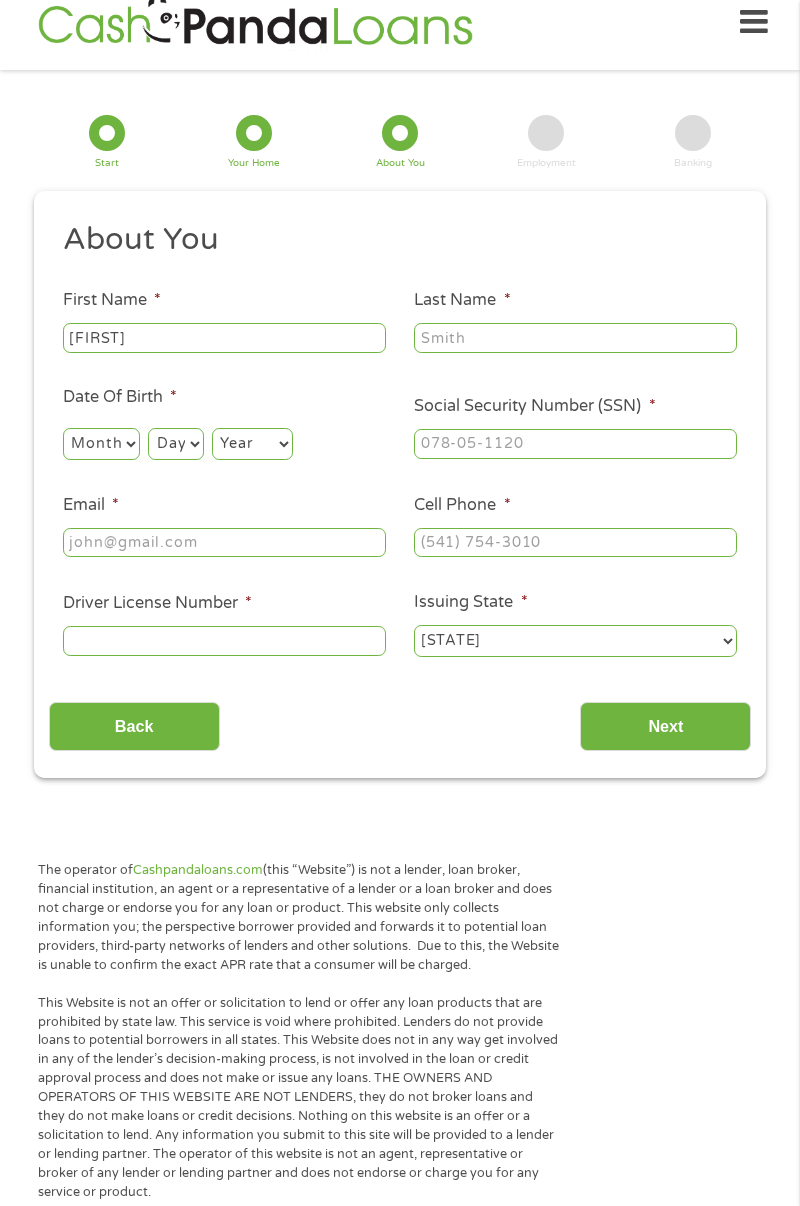 type on "[LAST]" 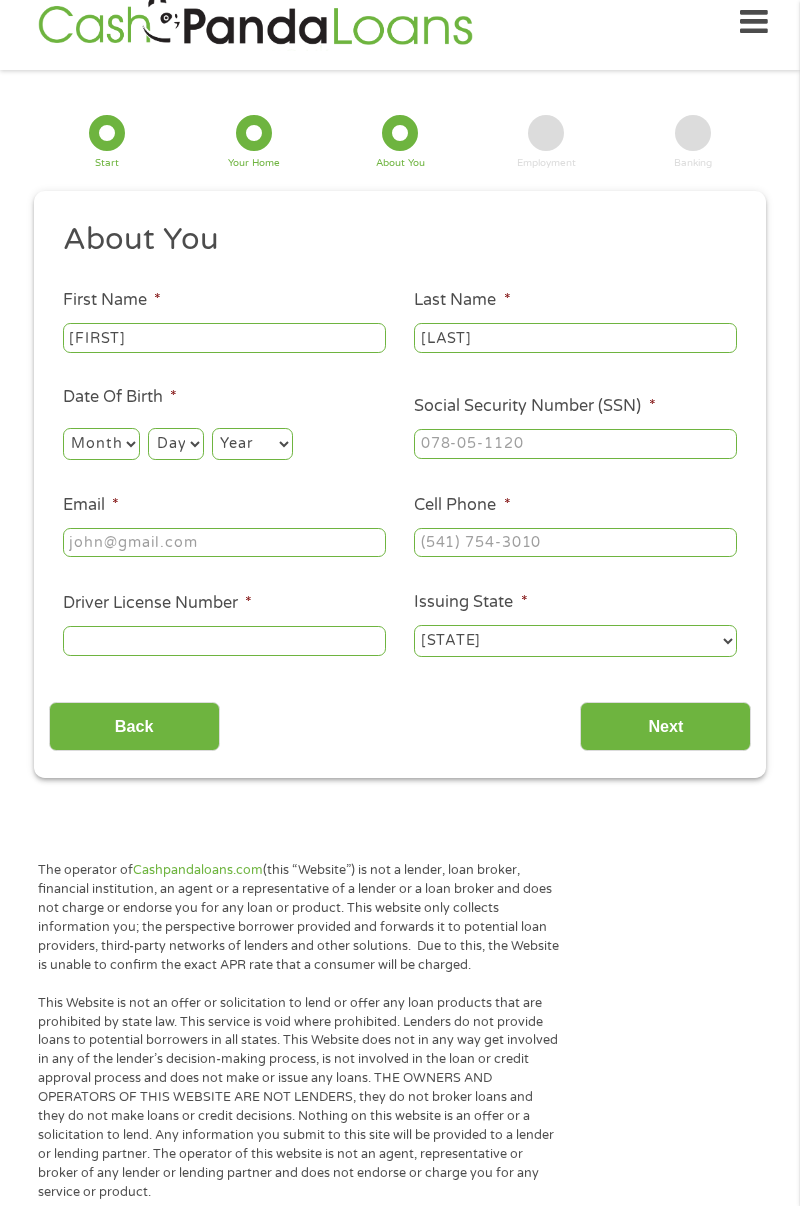 type on "[EMAIL]" 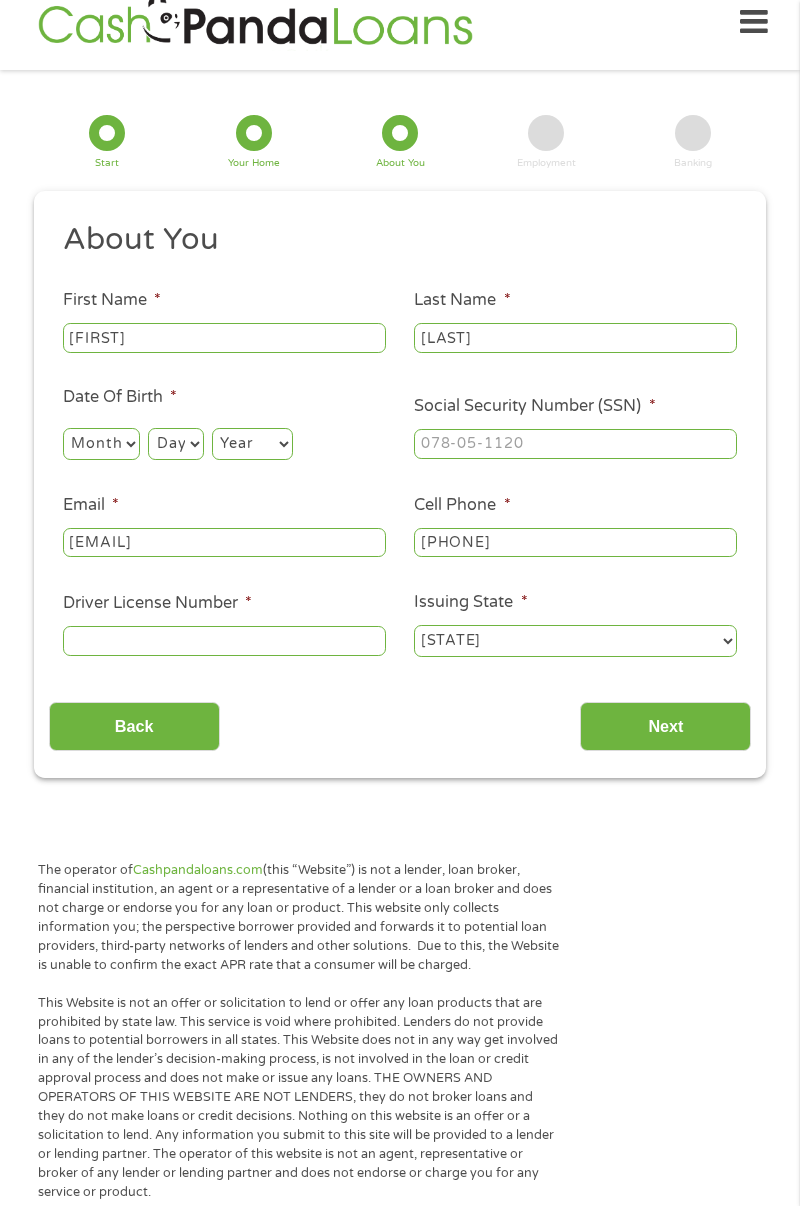 type on "[PHONE]" 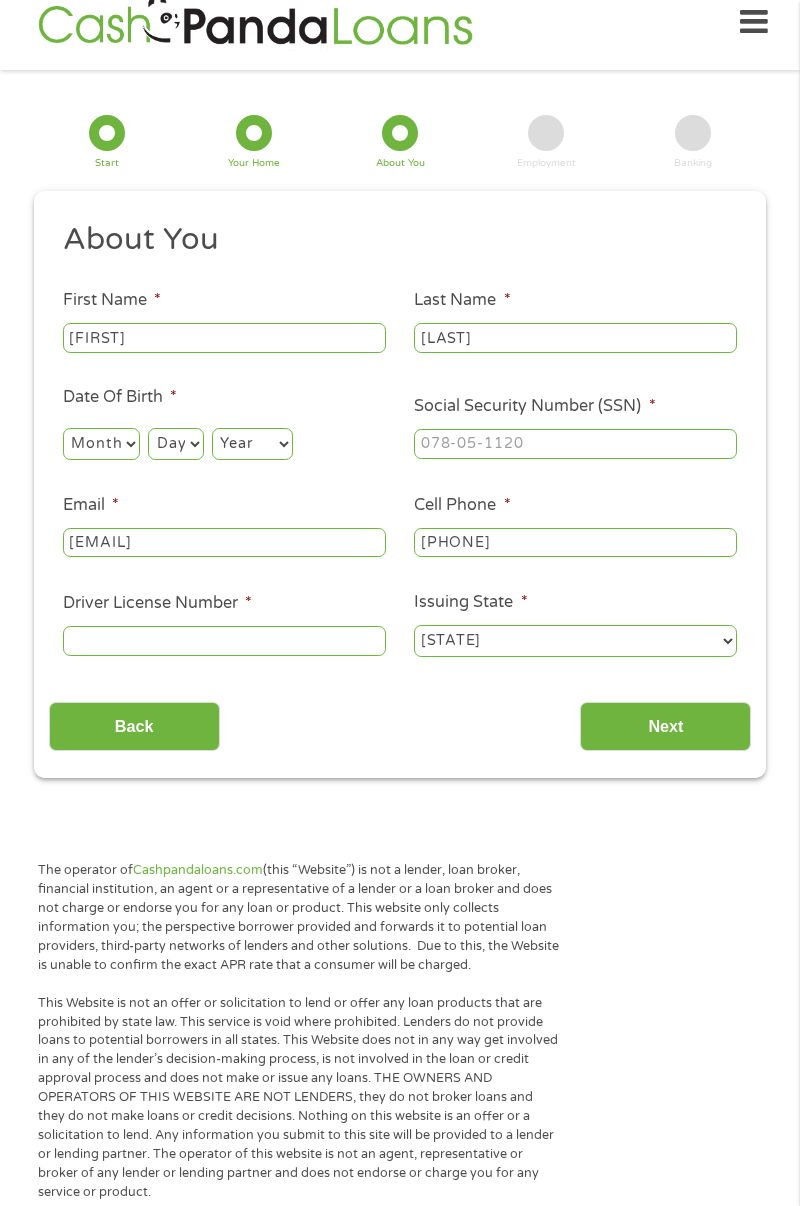 click on "Month 1 2 3 4 5 6 7 8 9 10 11 12" at bounding box center [101, 444] 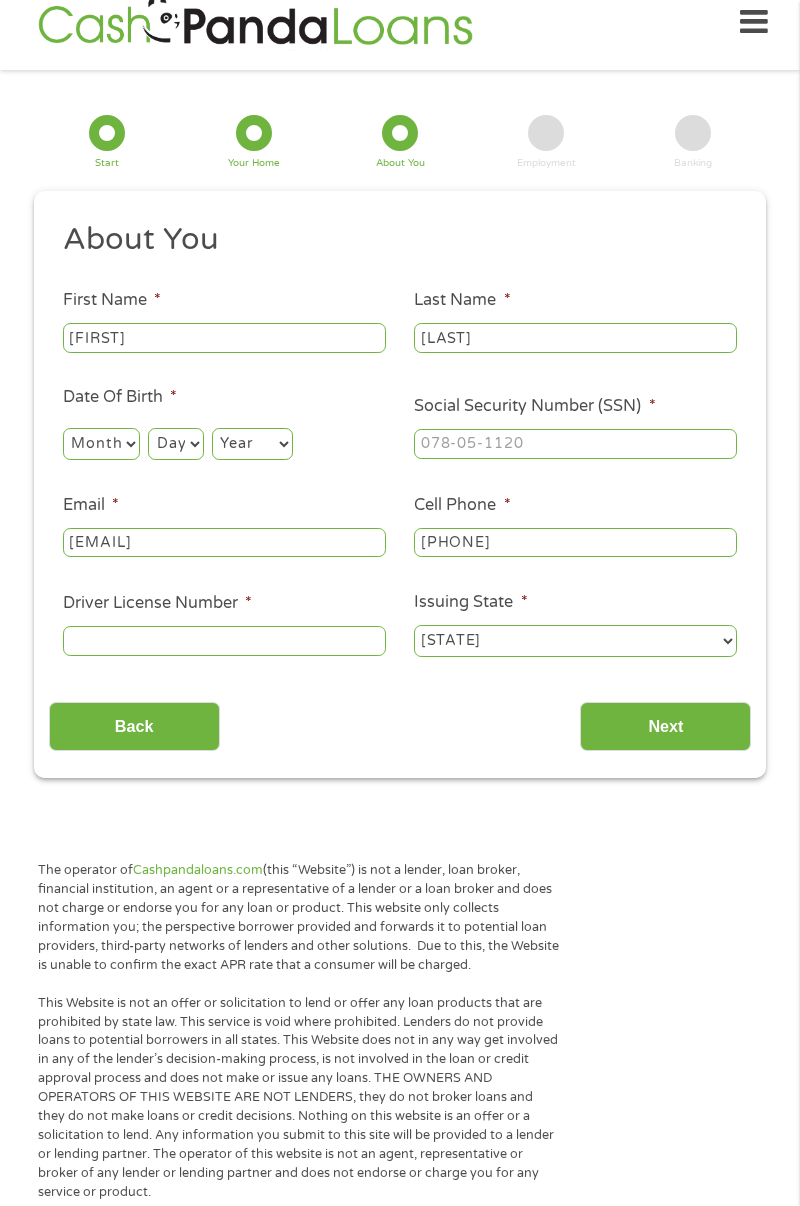 select on "6" 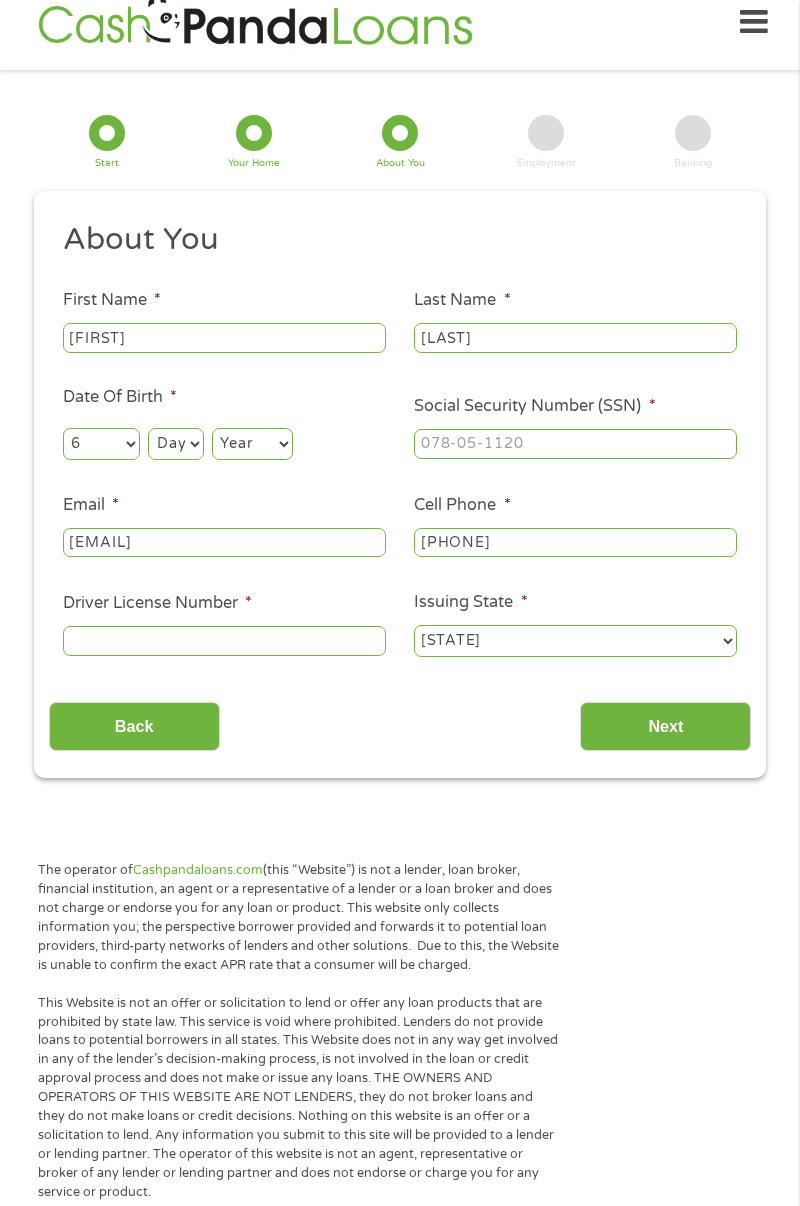 click on "Day 1 2 3 4 5 6 7 8 9 10 11 12 13 14 15 16 17 18 19 20 21 22 23 24 25 26 27 28 29 30 31" at bounding box center (175, 444) 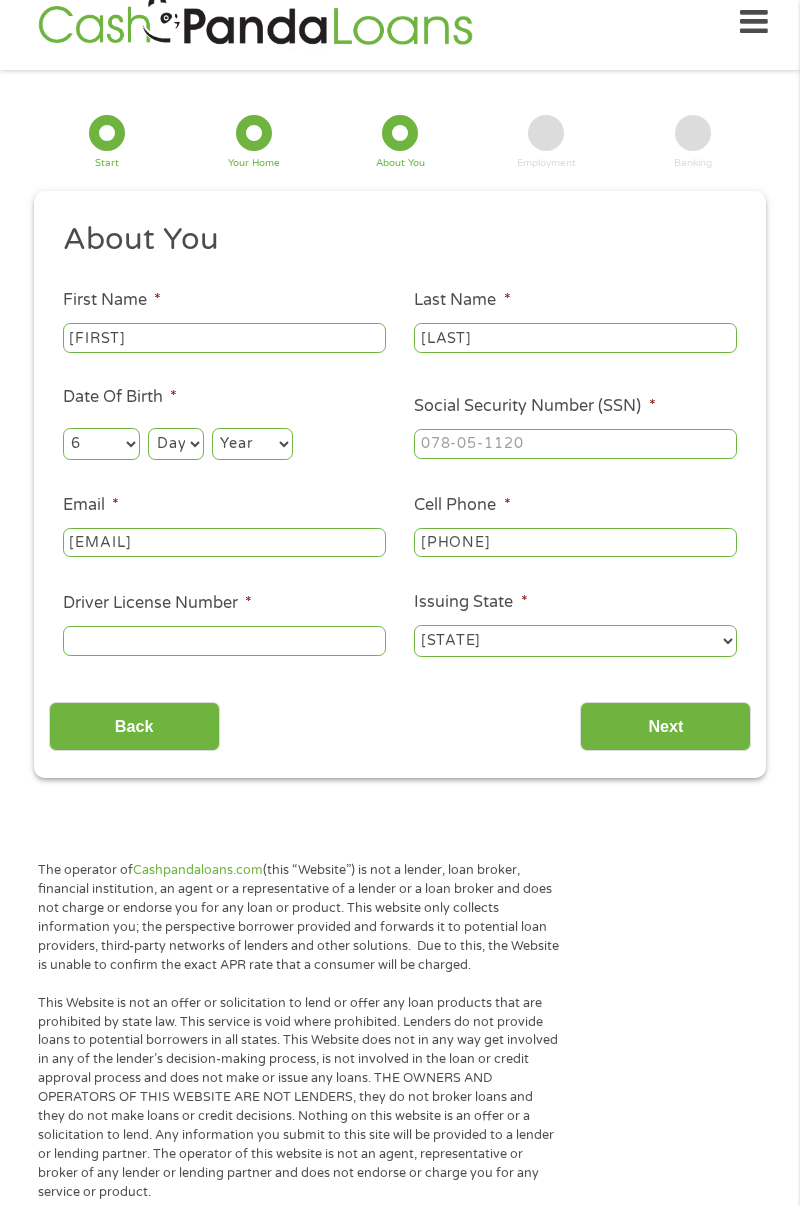 select on "3" 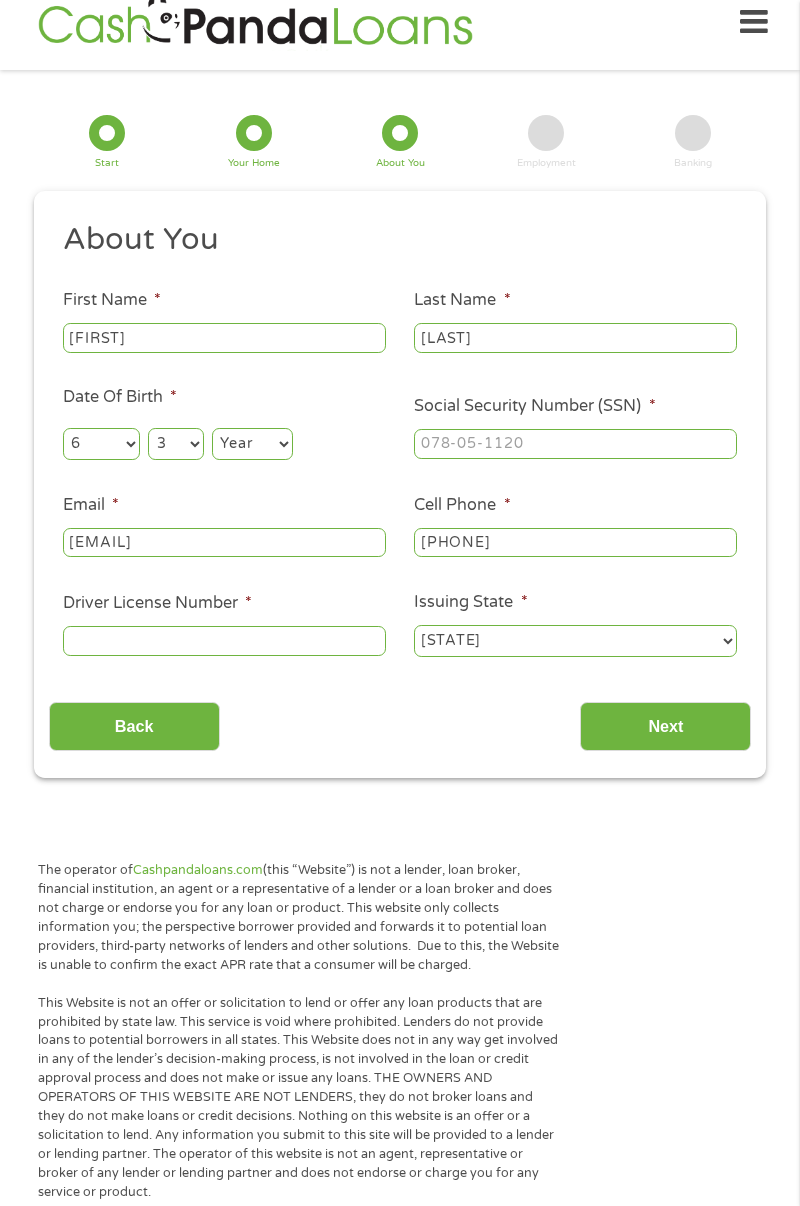 click on "Year 2007 2006 2005 2004 2003 2002 2001 2000 1999 1998 1997 1996 1995 1994 1993 1992 1991 1990 1989 1988 1987 1986 1985 1984 1983 1982 1981 1980 1979 1978 1977 1976 1975 1974 1973 1972 1971 1970 1969 1968 1967 1966 1965 1964 1963 1962 1961 1960 1959 1958 1957 1956 1955 1954 1953 1952 1951 1950 1949 1948 1947 1946 1945 1944 1943 1942 1941 1940 1939 1938 1937 1936 1935 1934 1933 1932 1931 1930 1929 1928 1927 1926 1925 1924 1923 1922 1921 1920" at bounding box center (252, 444) 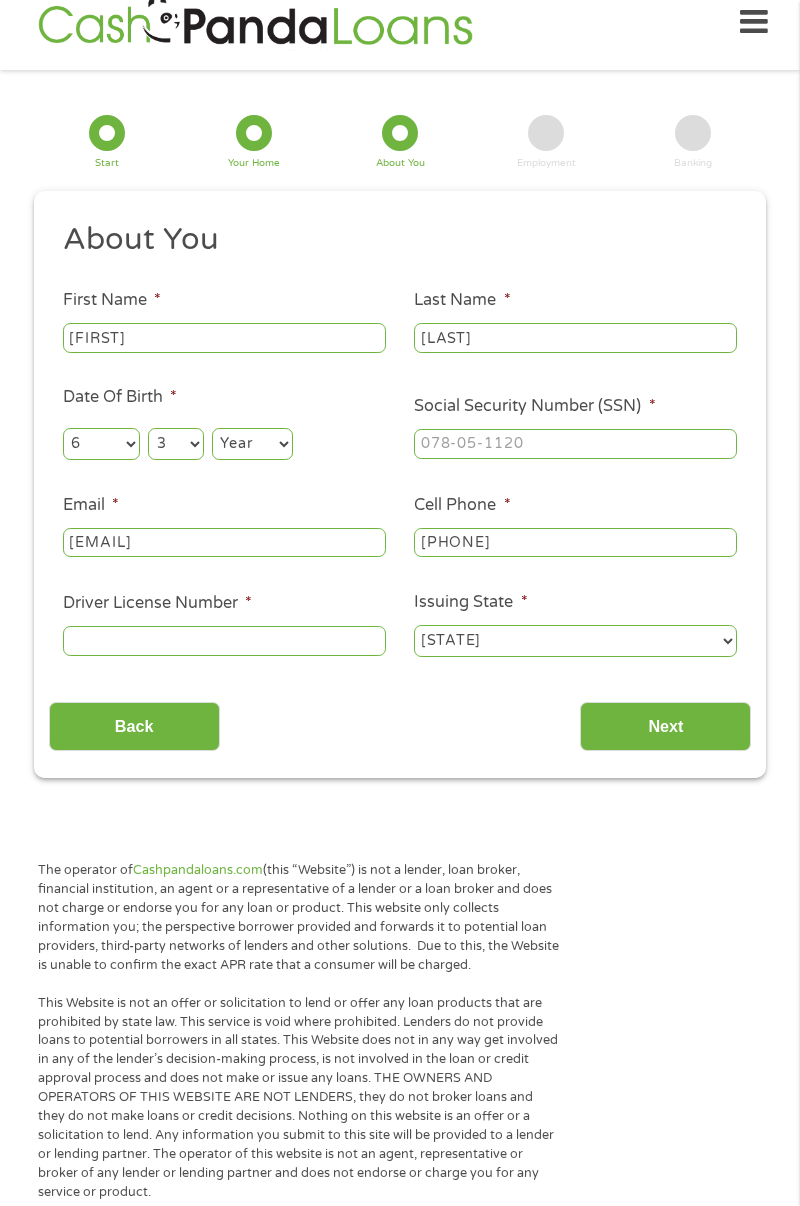 select on "1954" 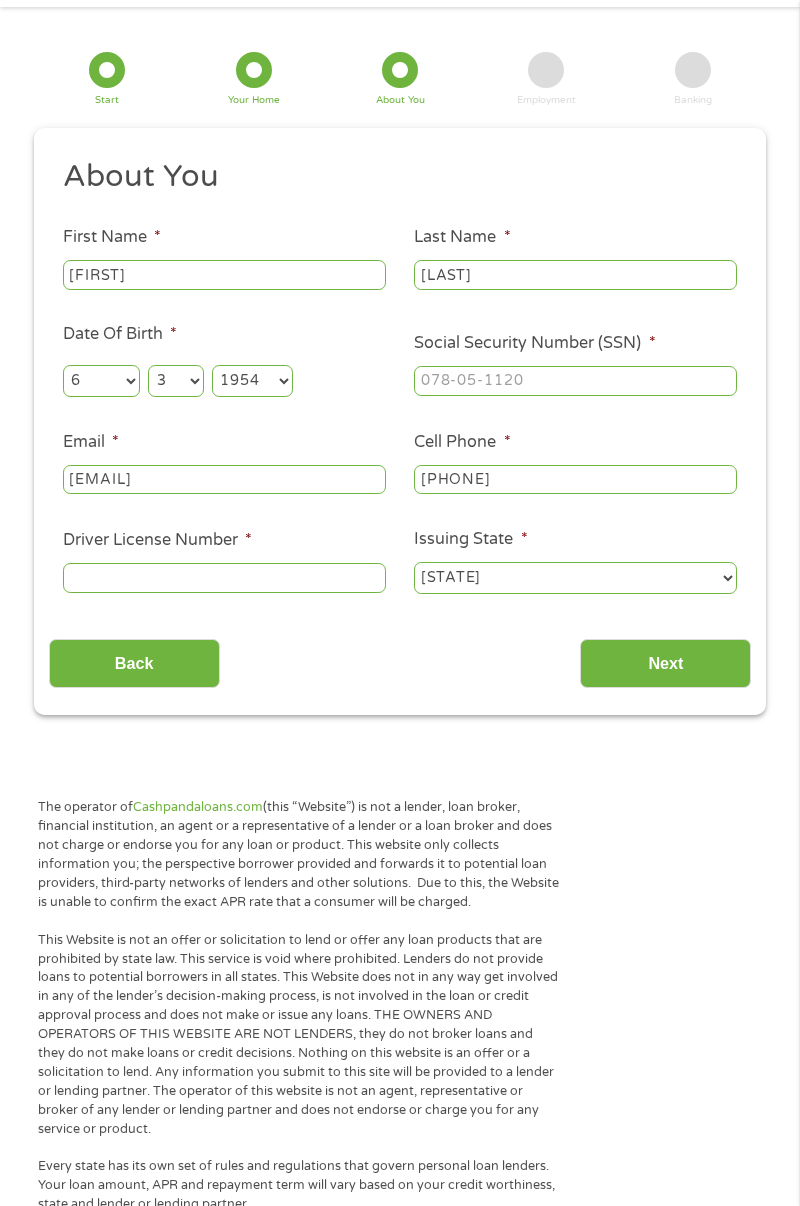 scroll, scrollTop: 88, scrollLeft: 0, axis: vertical 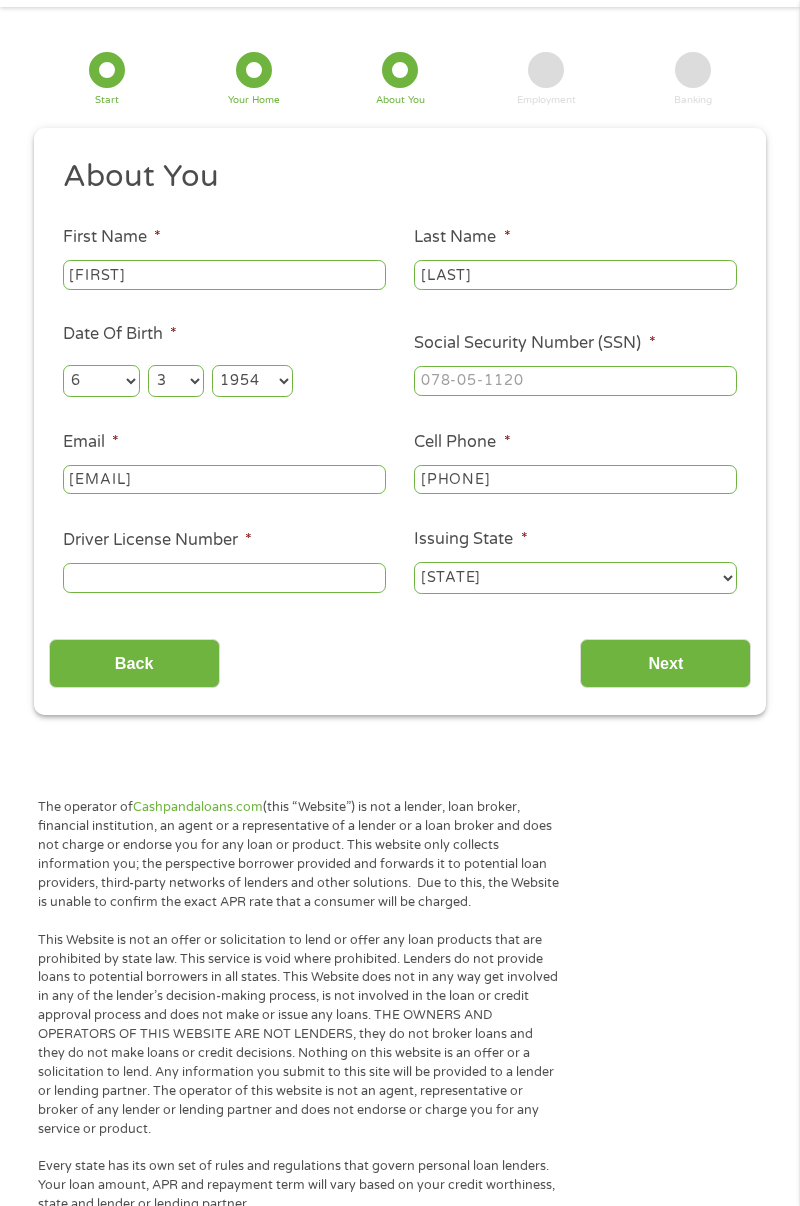 click on "Social Security Number (SSN) *" at bounding box center (575, 381) 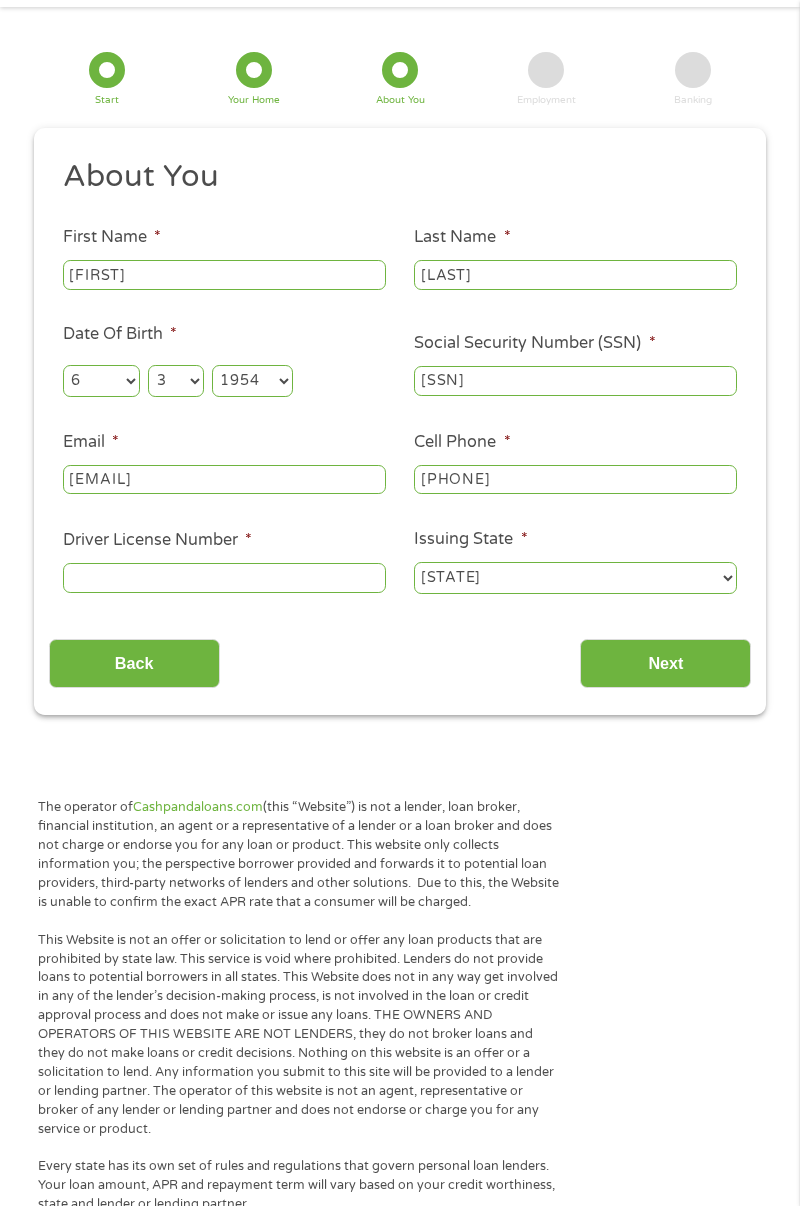 type on "[SSN]" 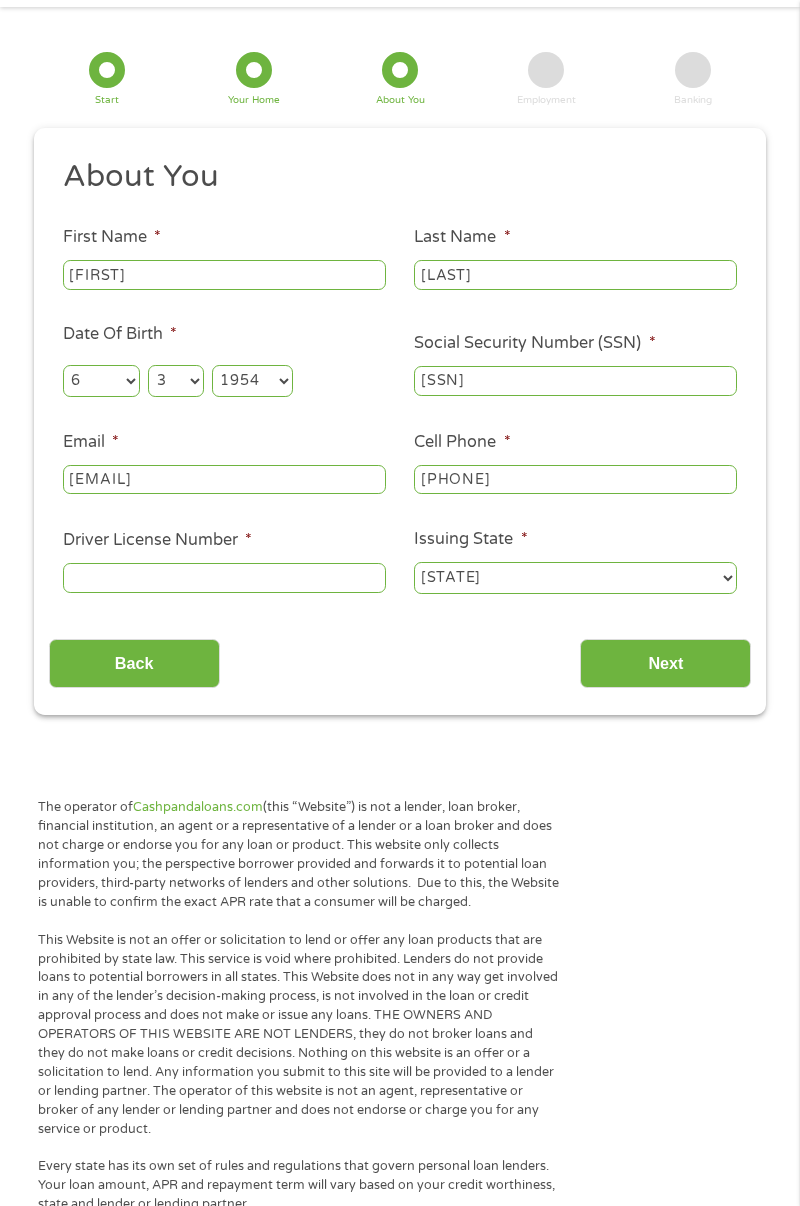 click on "[PHONE]" at bounding box center (575, 480) 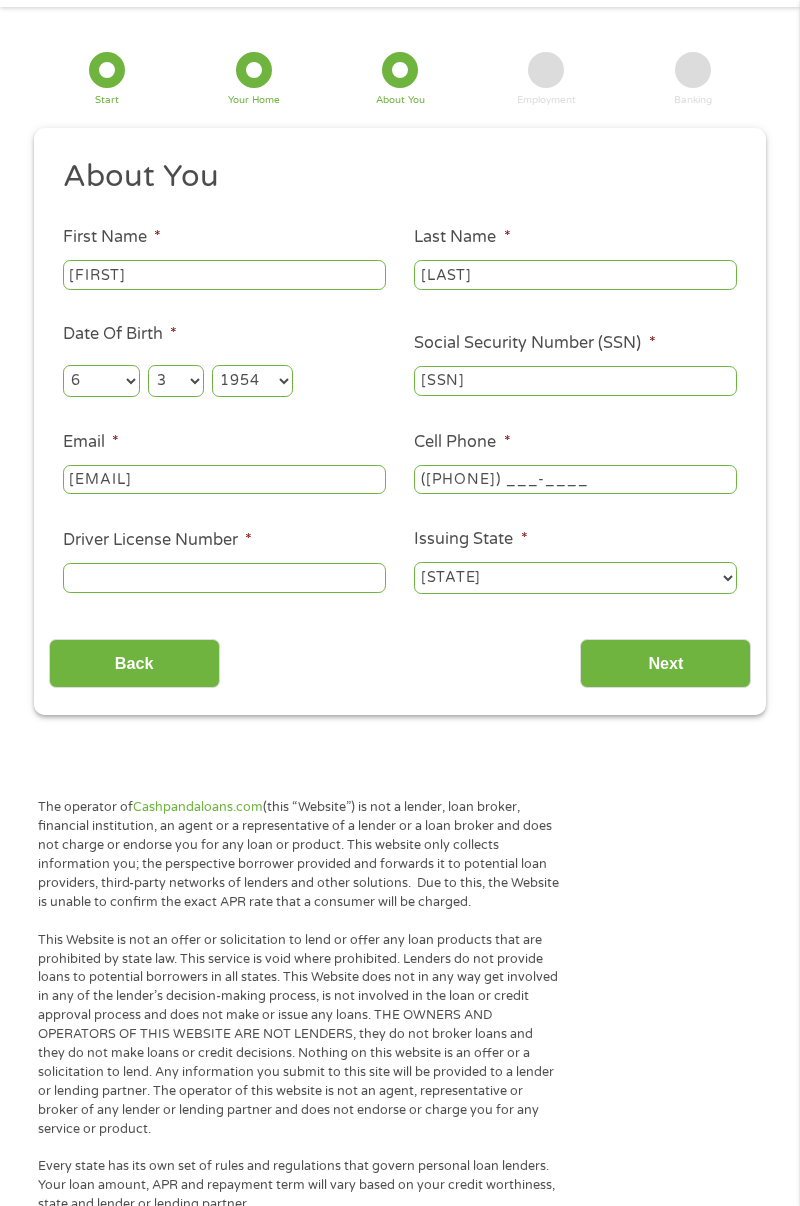 type on "([PHONE]) ___-____" 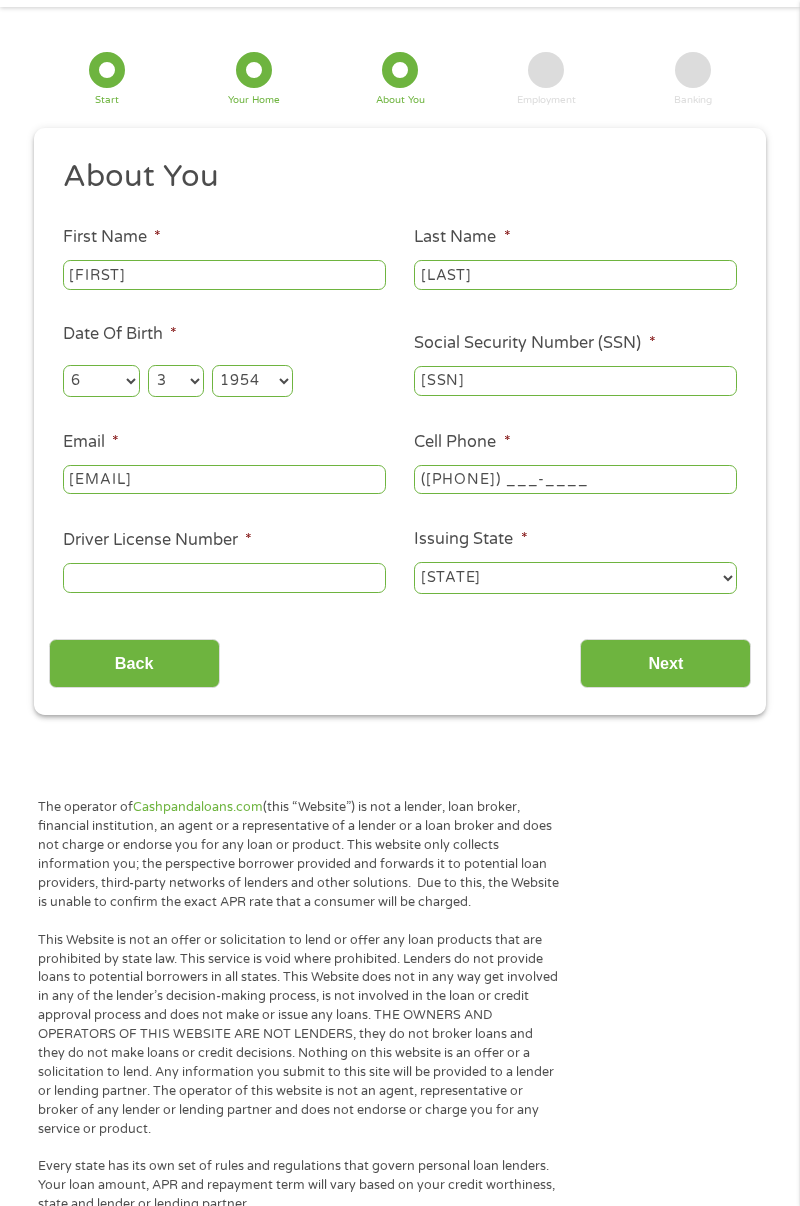 click on "Driver License Number *" at bounding box center [224, 578] 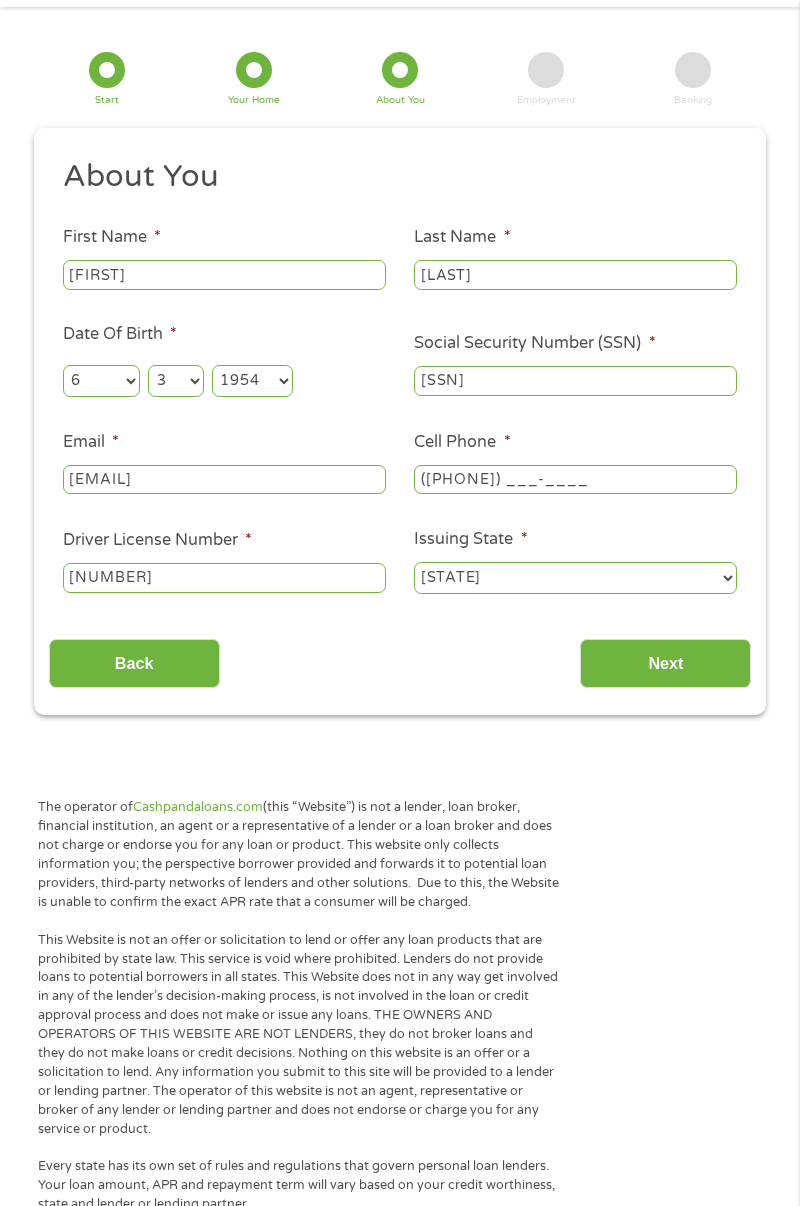type on "[NUMBER]" 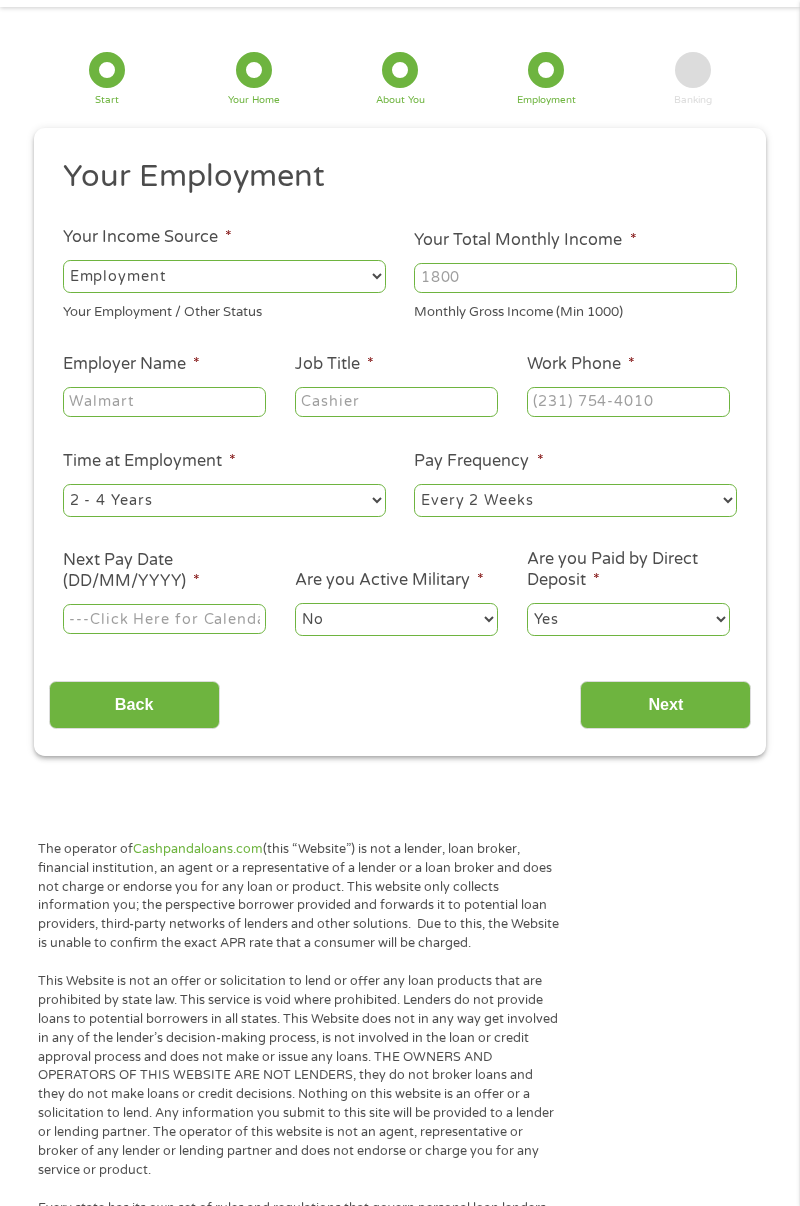 click on "Your Employment Your Income Source * --- Choose one --- Employment Self Employed Benefits Your Employment / Other Status Your Total Monthly Income * Monthly Gross Income (Min 1000) This field is hidden when viewing the form Other Income * 0 Pension, Spouse & any Other Income Employer Name * Job Title * Work Phone * Time at Employment * --- Choose one --- 1 Year or less 1 - 2 Years 2 - 4 Years Over 4 Years Pay Frequency * --- Choose one --- Every 2 Weeks Every Week Monthly Semi-Monthly Next Pay Date (DD/MM/YYYY) * Are you Active Military * No Yes Are you Paid by Direct Deposit * Yes No" at bounding box center (400, 405) 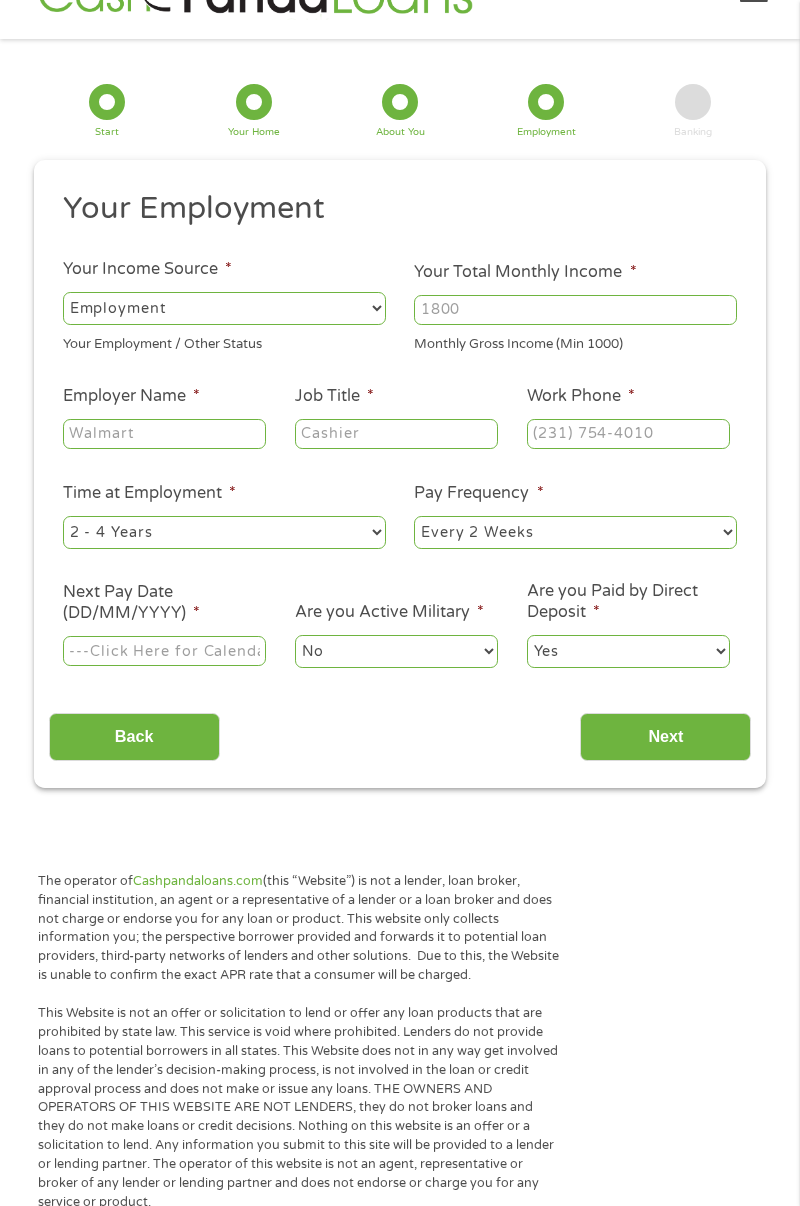 scroll, scrollTop: 25, scrollLeft: 0, axis: vertical 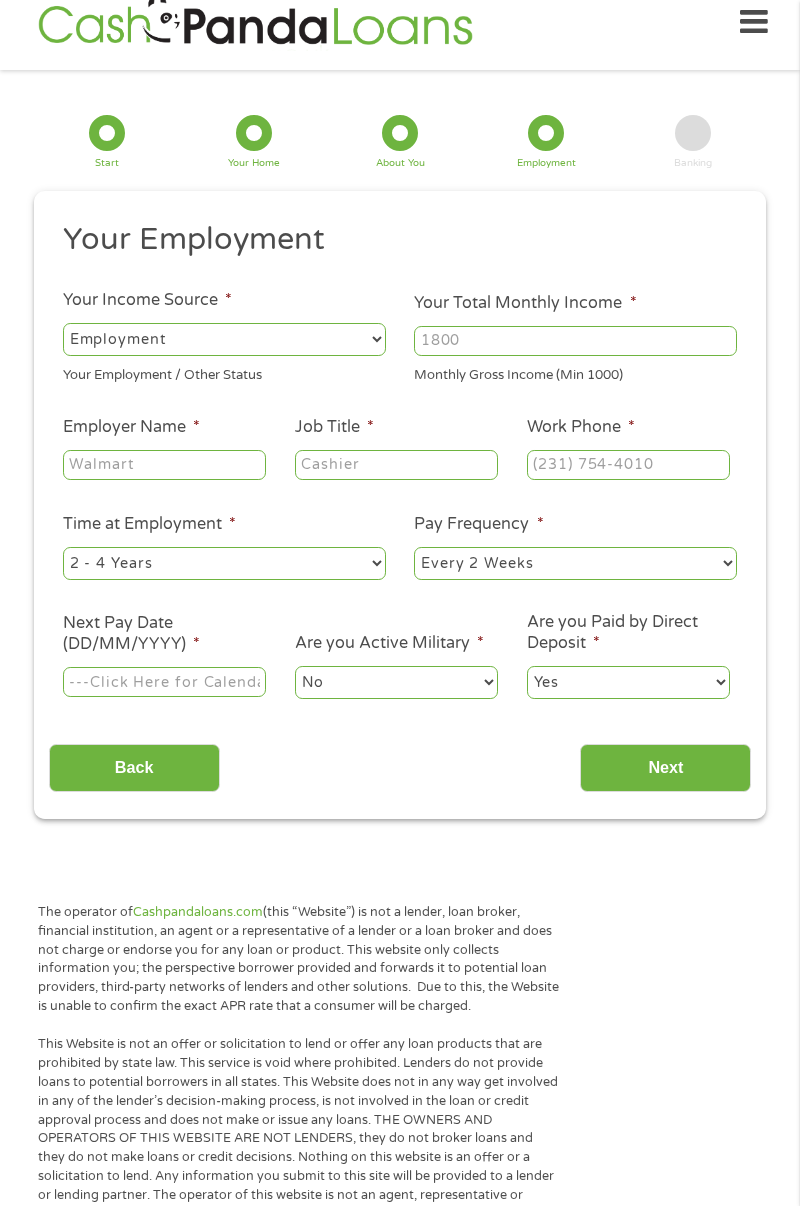 click on "--- Choose one --- Employment Self Employed Benefits" at bounding box center (224, 339) 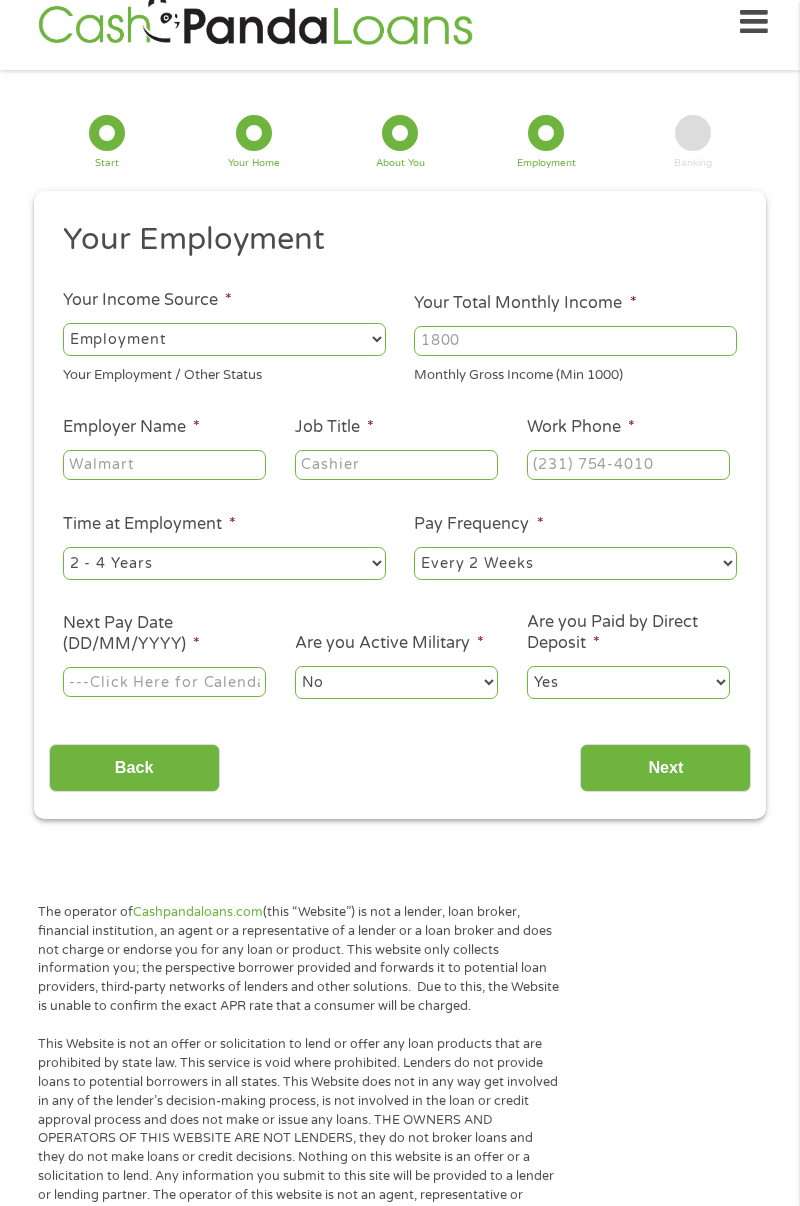 select on "benefits" 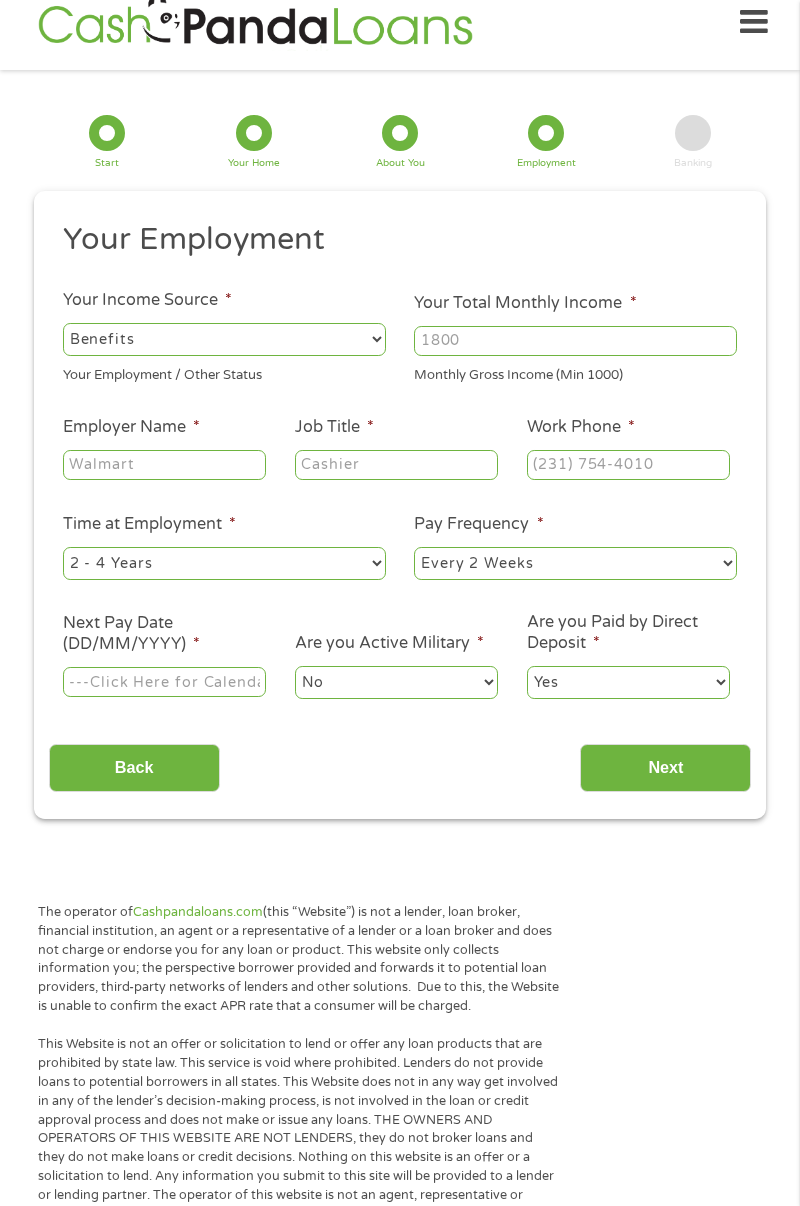 type on "Other" 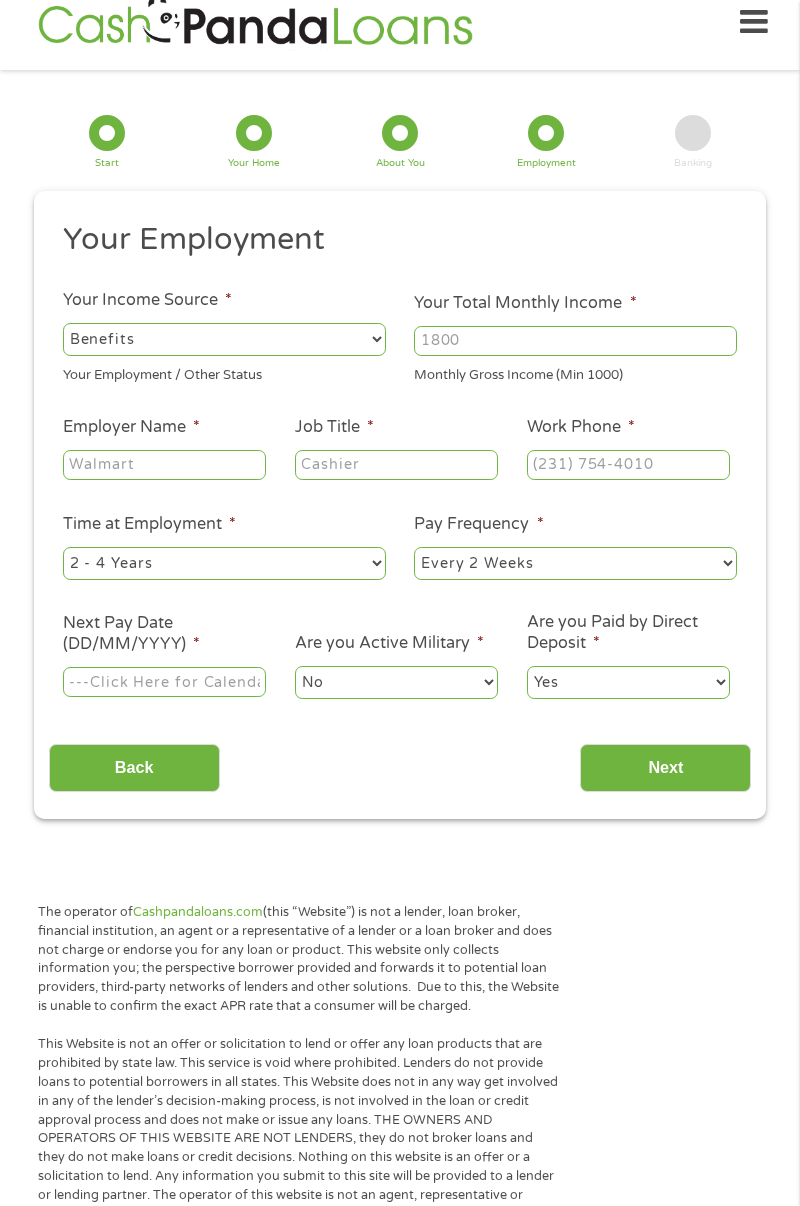 type on "([PHONE]) ___-____" 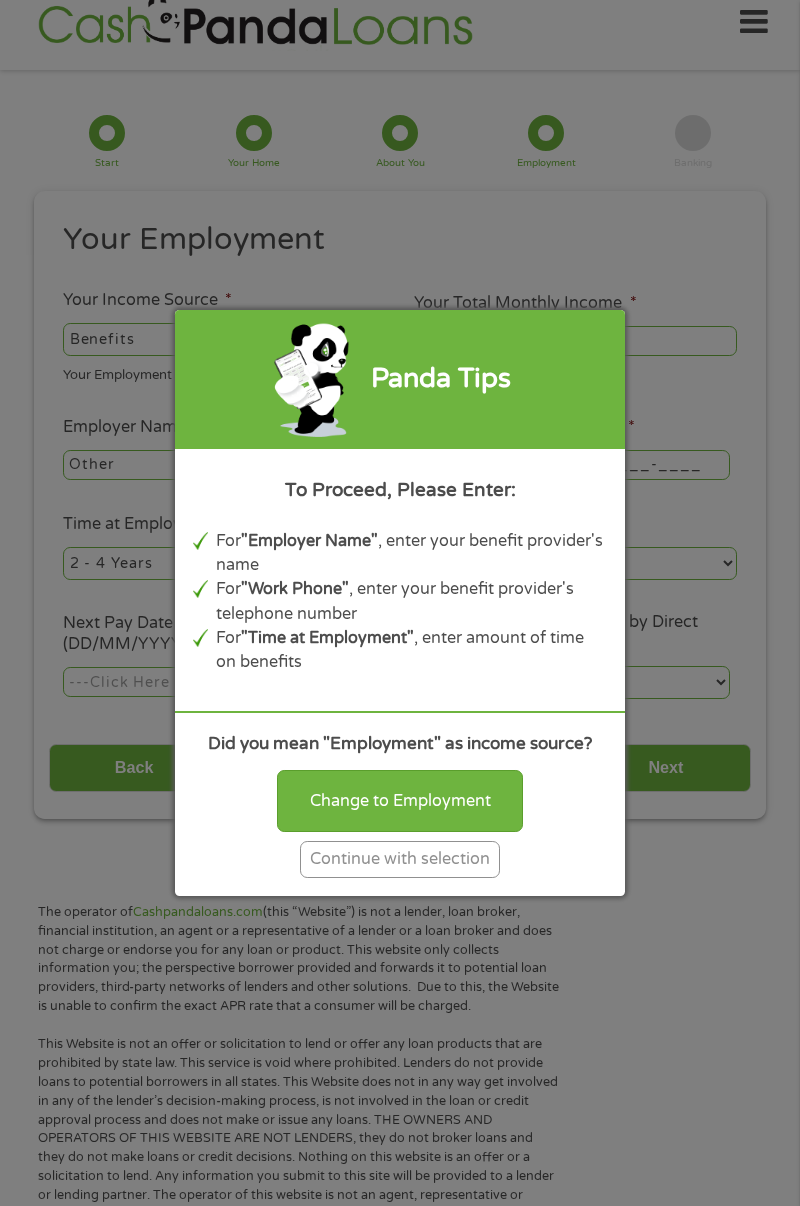 click on "Change to Employment" at bounding box center (400, 801) 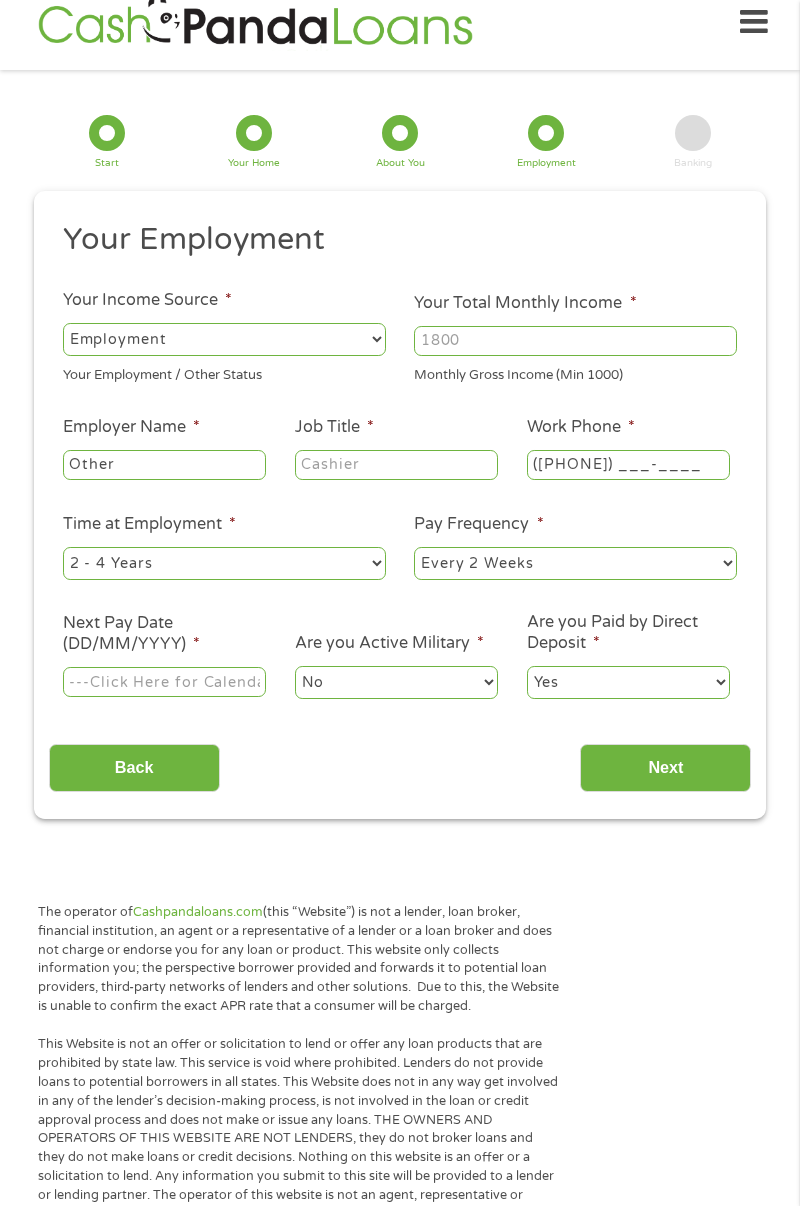 click on "Home   Get Loan Offer   How it works   FAQs   Blog   Cash Loans   Quick Loans   Online Loans   Payday Loans   Cash Advances   Préstamos   Paycheck Loans Near Me   Artificial Intelligence Loans   Contact Us
1         Start   2         Your Home   3         About You   4         Employment   5         Banking   6
This field is hidden when viewing the form gclid EAIaIQobChMIiL3ltZ73jgMVjFn_AR0ASga6EAAYAyAAEgLS5_D_BwE This field is hidden when viewing the form Referrer https://www.cashpandaloans.com/?medium=adwords&source=adwords&campaign=22549846227&adgroup=188036189468&creative=752117433323&position&keyword=approval%20loan%20regardless%20of%20credit&utm_term=%7Bsearchterm%7D&matchtype=%7Bterm%7D&device=c&network=s&gad_source=5&gad_campaignid=22549846227&gclid=EAIaIQobChMIiL3ltZ73jgMVjFn_AR0ASga6EAAYAyAAEgLS5_D_BwE This field is hidden when viewing the form Source adwords This field is hidden when viewing the form c s" at bounding box center [400, 1466] 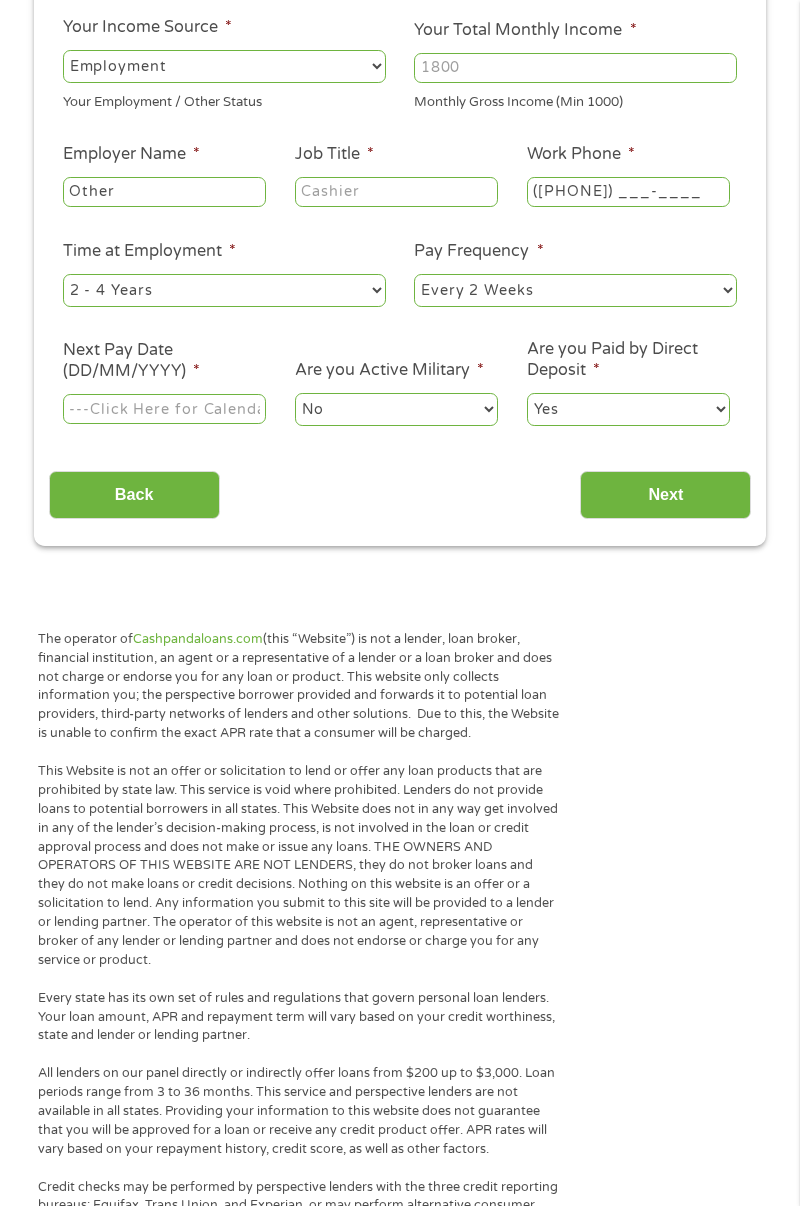 scroll, scrollTop: 298, scrollLeft: 0, axis: vertical 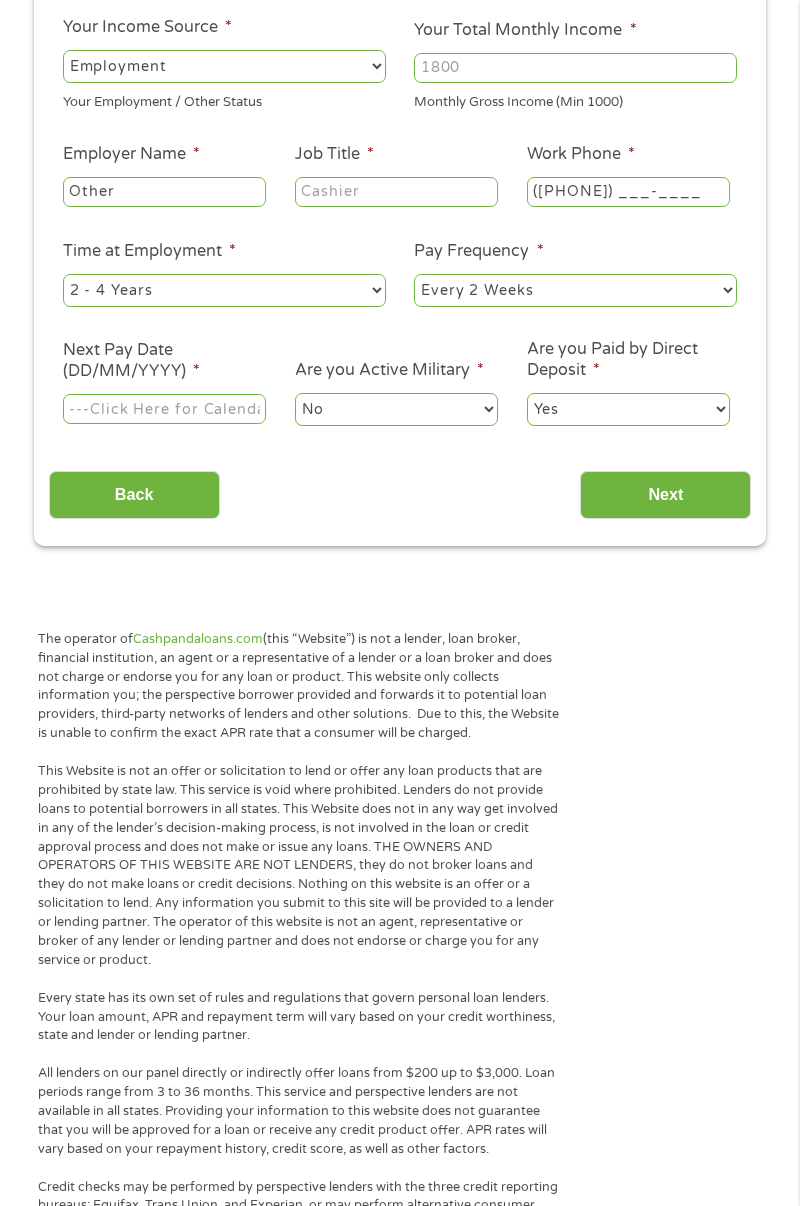 click on "Next Pay Date (DD/MM/YYYY) *" at bounding box center [164, 409] 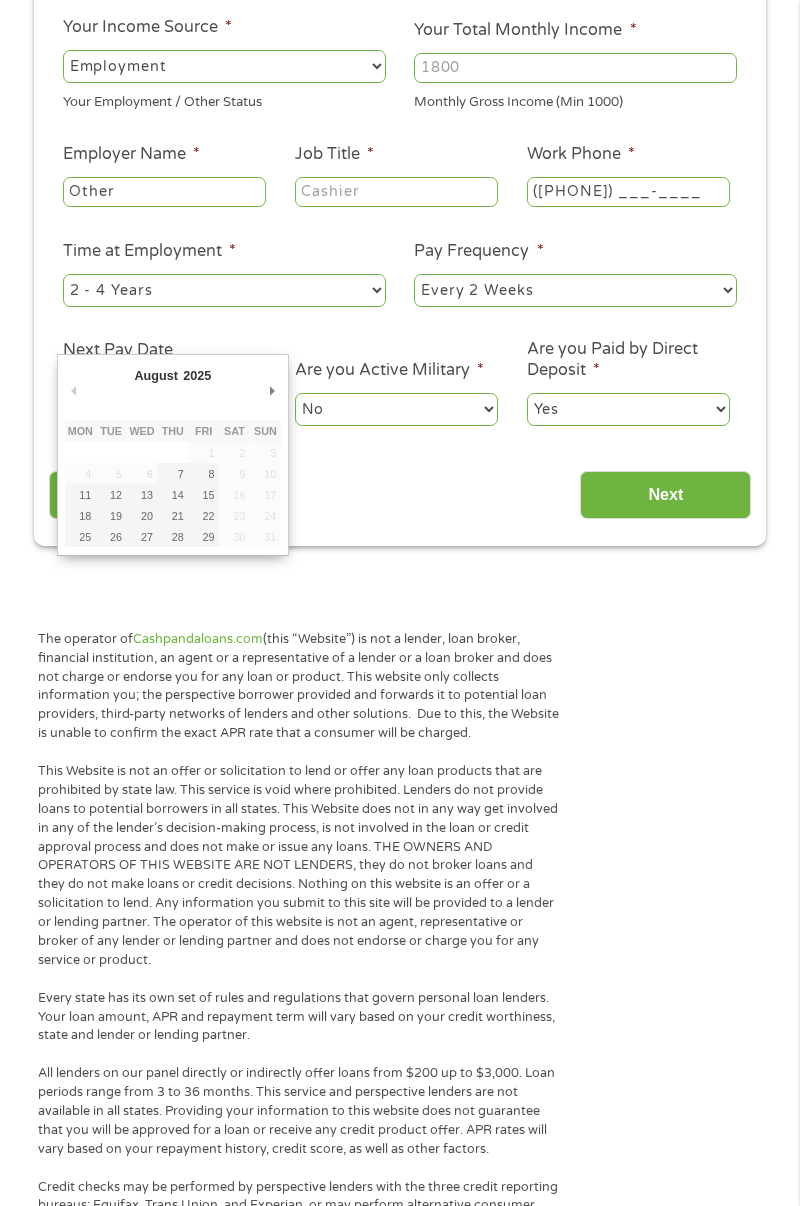 click on "Are you Active Military * No Yes" at bounding box center (397, 393) 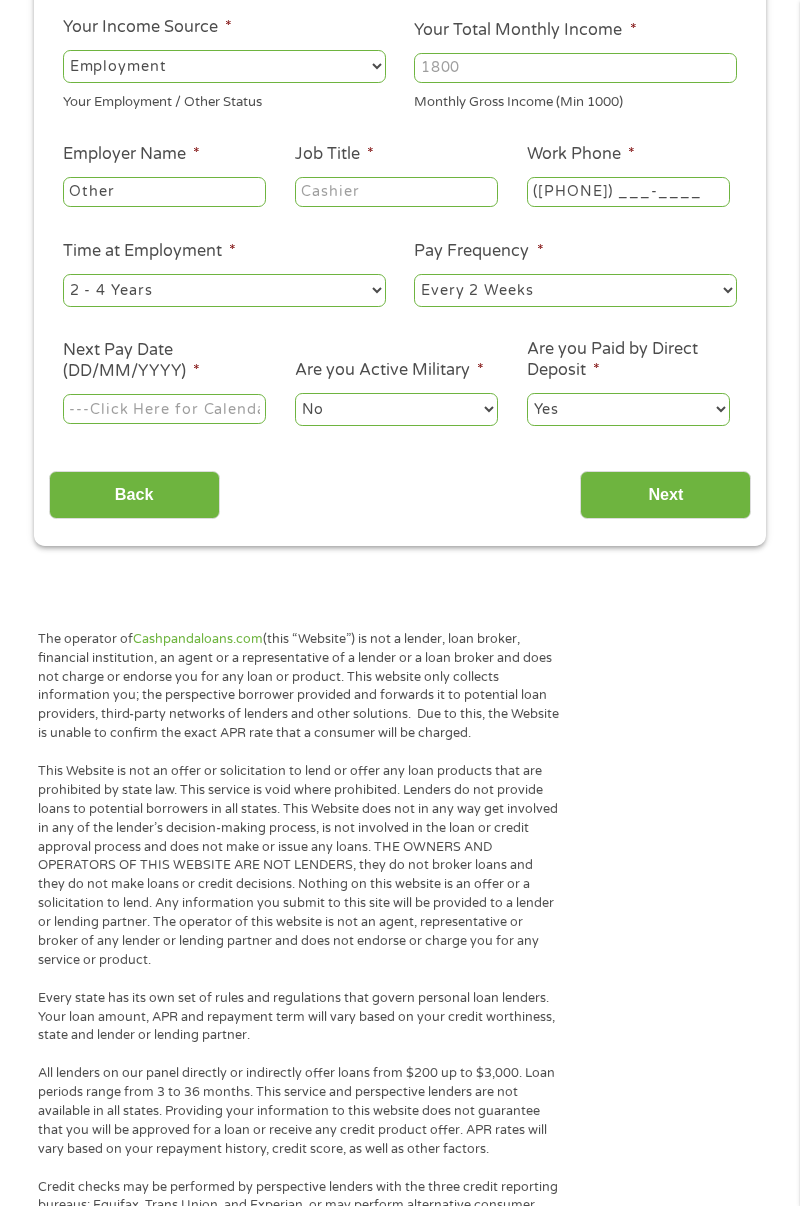 click on "Home   Get Loan Offer   How it works   FAQs   Blog   Cash Loans   Quick Loans   Online Loans   Payday Loans   Cash Advances   Préstamos   Paycheck Loans Near Me   Artificial Intelligence Loans   Contact Us
1         Start   2         Your Home   3         About You   4         Employment   5         Banking   6
This field is hidden when viewing the form gclid EAIaIQobChMIiL3ltZ73jgMVjFn_AR0ASga6EAAYAyAAEgLS5_D_BwE This field is hidden when viewing the form Referrer https://www.cashpandaloans.com/?medium=adwords&source=adwords&campaign=22549846227&adgroup=188036189468&creative=752117433323&position&keyword=approval%20loan%20regardless%20of%20credit&utm_term=%7Bsearchterm%7D&matchtype=%7Bterm%7D&device=c&network=s&gad_source=5&gad_campaignid=22549846227&gclid=EAIaIQobChMIiL3ltZ73jgMVjFn_AR0ASga6EAAYAyAAEgLS5_D_BwE This field is hidden when viewing the form Source adwords This field is hidden when viewing the form c s" at bounding box center [400, 1193] 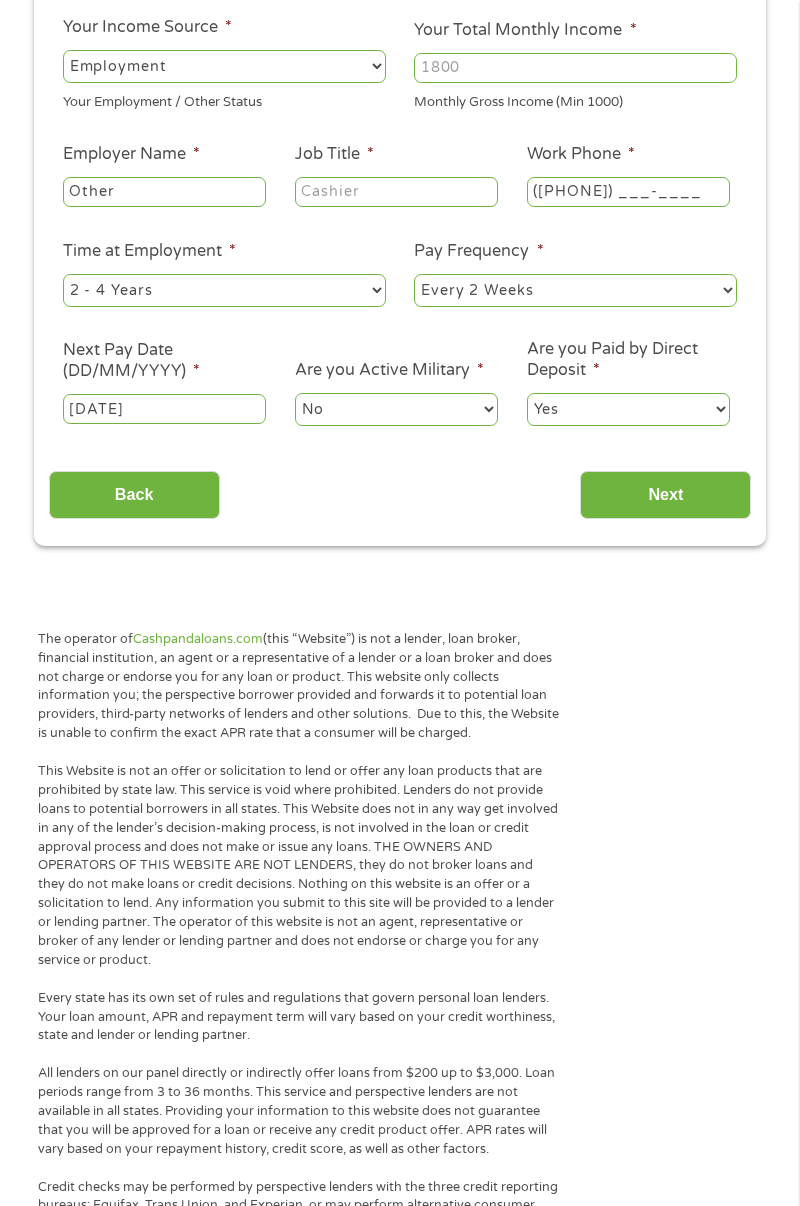 click on "Home   Get Loan Offer   How it works   FAQs   Blog   Cash Loans   Quick Loans   Online Loans   Payday Loans   Cash Advances   Préstamos   Paycheck Loans Near Me   Artificial Intelligence Loans   Contact Us
1         Start   2         Your Home   3         About You   4         Employment   5         Banking   6
This field is hidden when viewing the form gclid EAIaIQobChMIiL3ltZ73jgMVjFn_AR0ASga6EAAYAyAAEgLS5_D_BwE This field is hidden when viewing the form Referrer https://www.cashpandaloans.com/?medium=adwords&source=adwords&campaign=22549846227&adgroup=188036189468&creative=752117433323&position&keyword=approval%20loan%20regardless%20of%20credit&utm_term=%7Bsearchterm%7D&matchtype=%7Bterm%7D&device=c&network=s&gad_source=5&gad_campaignid=22549846227&gclid=EAIaIQobChMIiL3ltZ73jgMVjFn_AR0ASga6EAAYAyAAEgLS5_D_BwE This field is hidden when viewing the form Source adwords This field is hidden when viewing the form c s" at bounding box center [400, 1193] 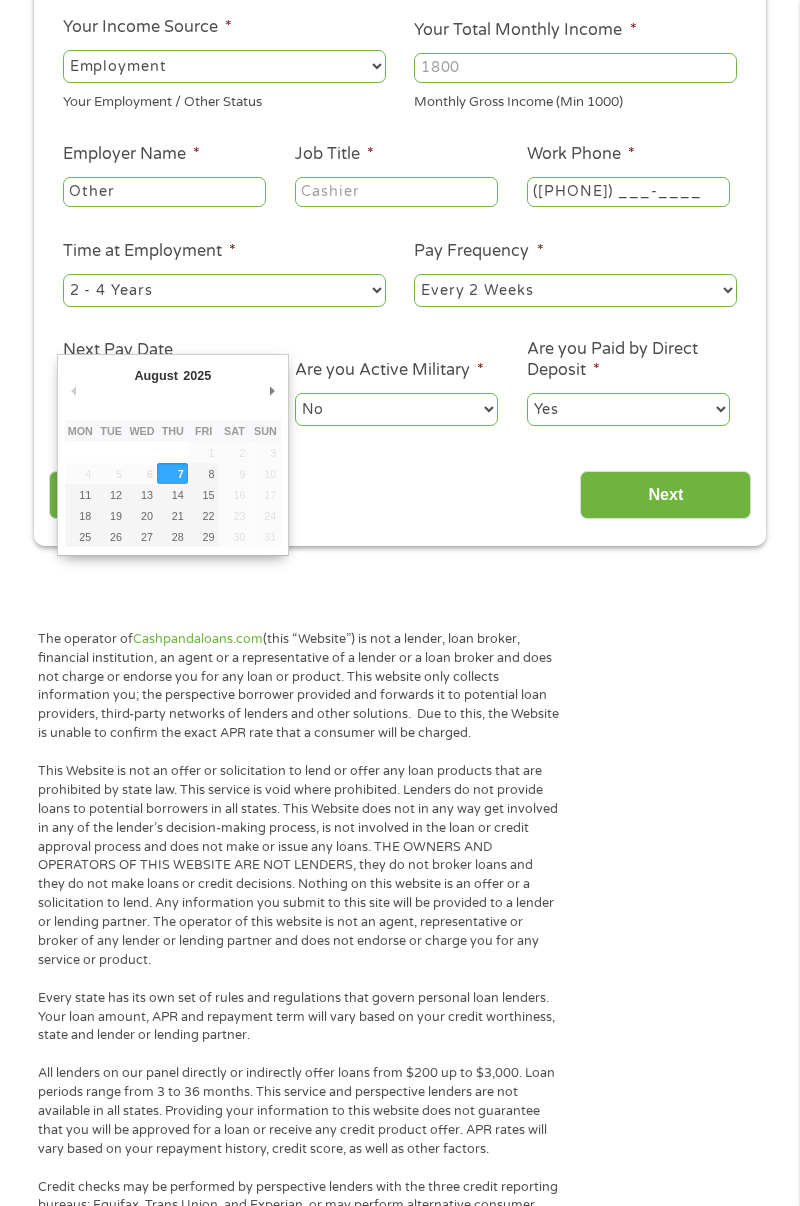 type on "[DATE]" 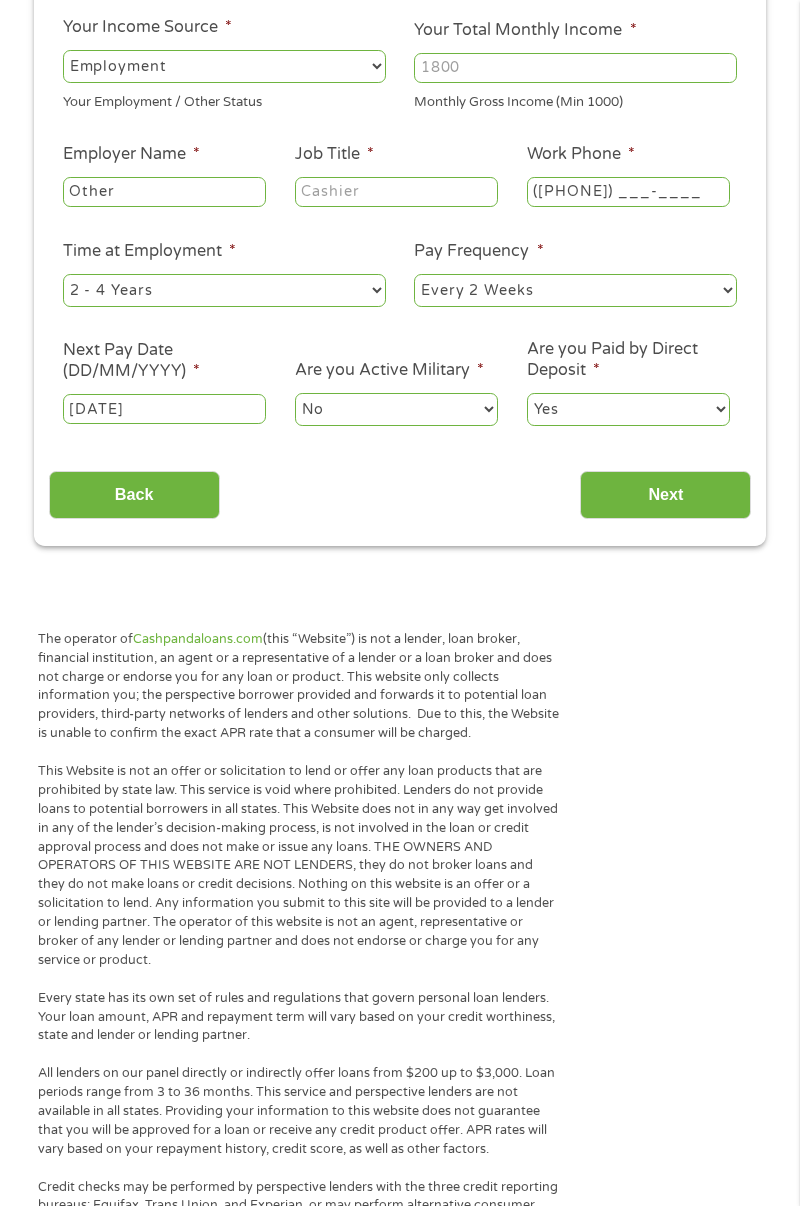 click on "--- Choose one --- Every 2 Weeks Every Week Monthly Semi-Monthly" at bounding box center [575, 290] 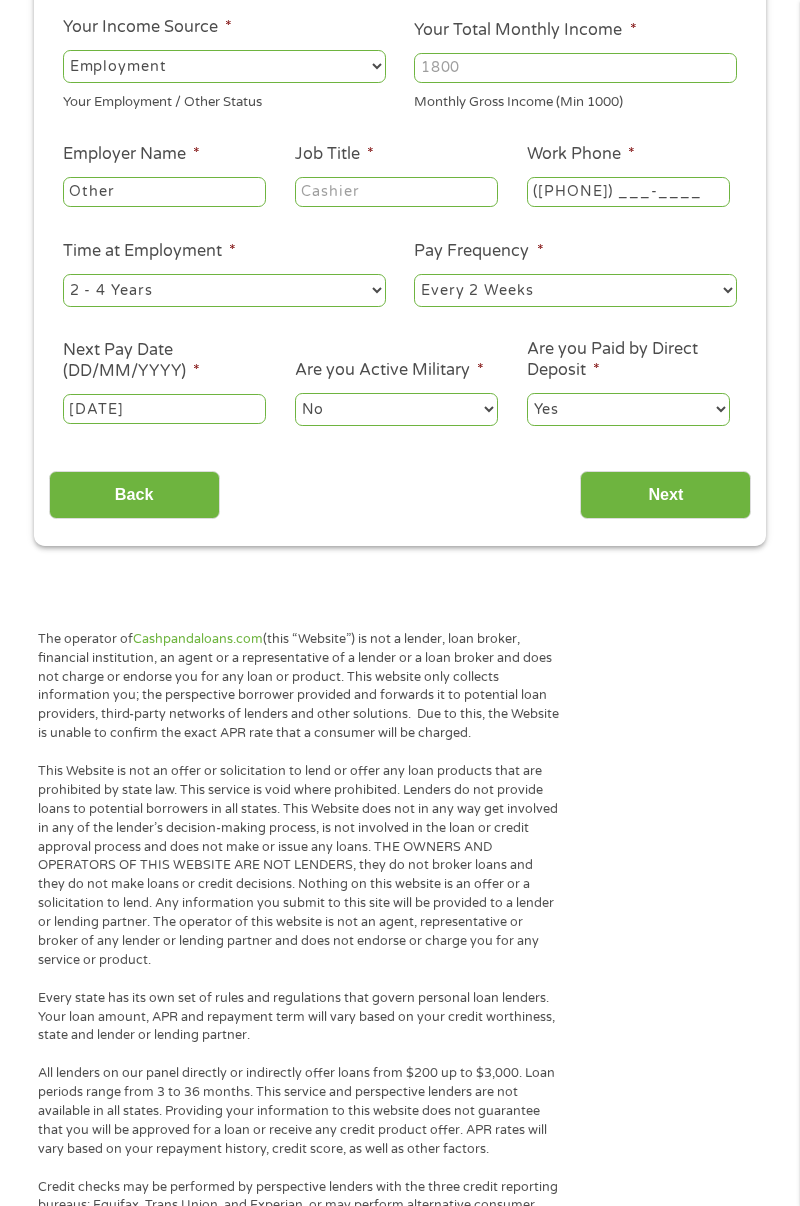 select on "monthly" 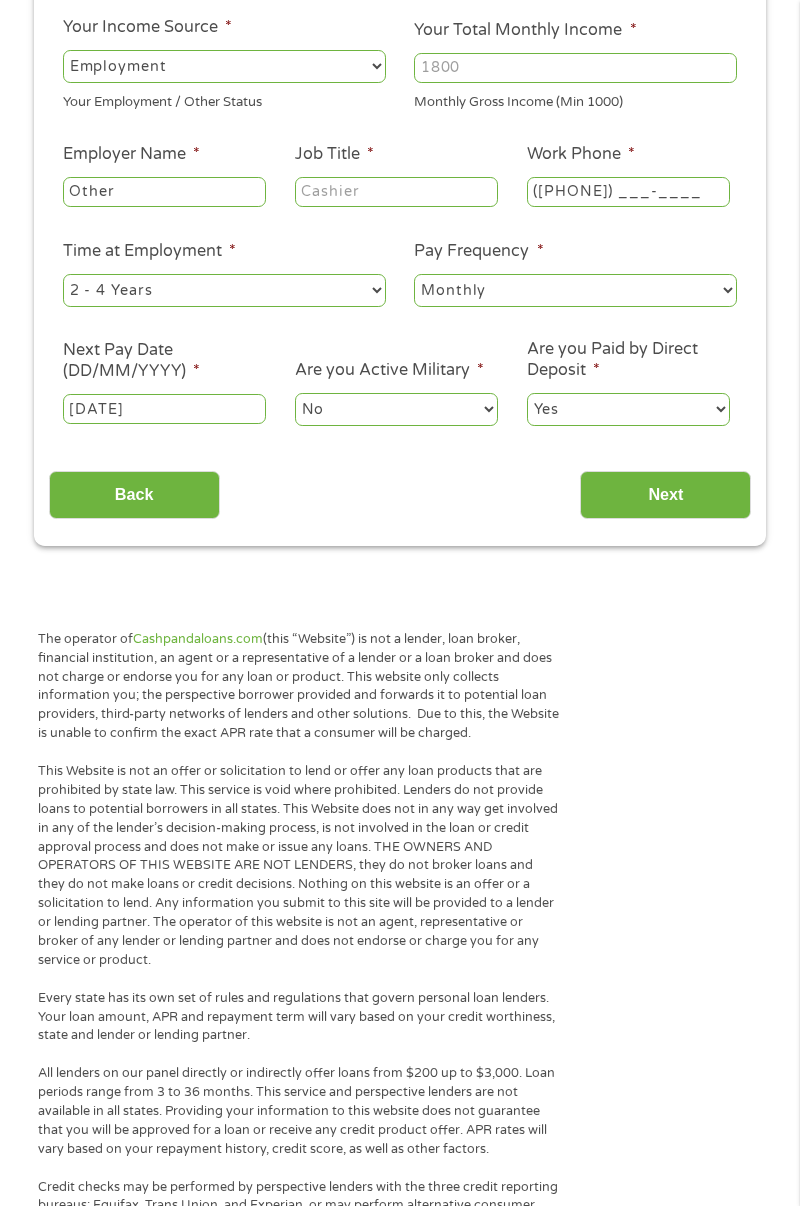 click on "Time at Employment * --- Choose one --- 1 Year or less 1 - 2 Years 2 - 4 Years Over 4 Years" at bounding box center [224, 274] 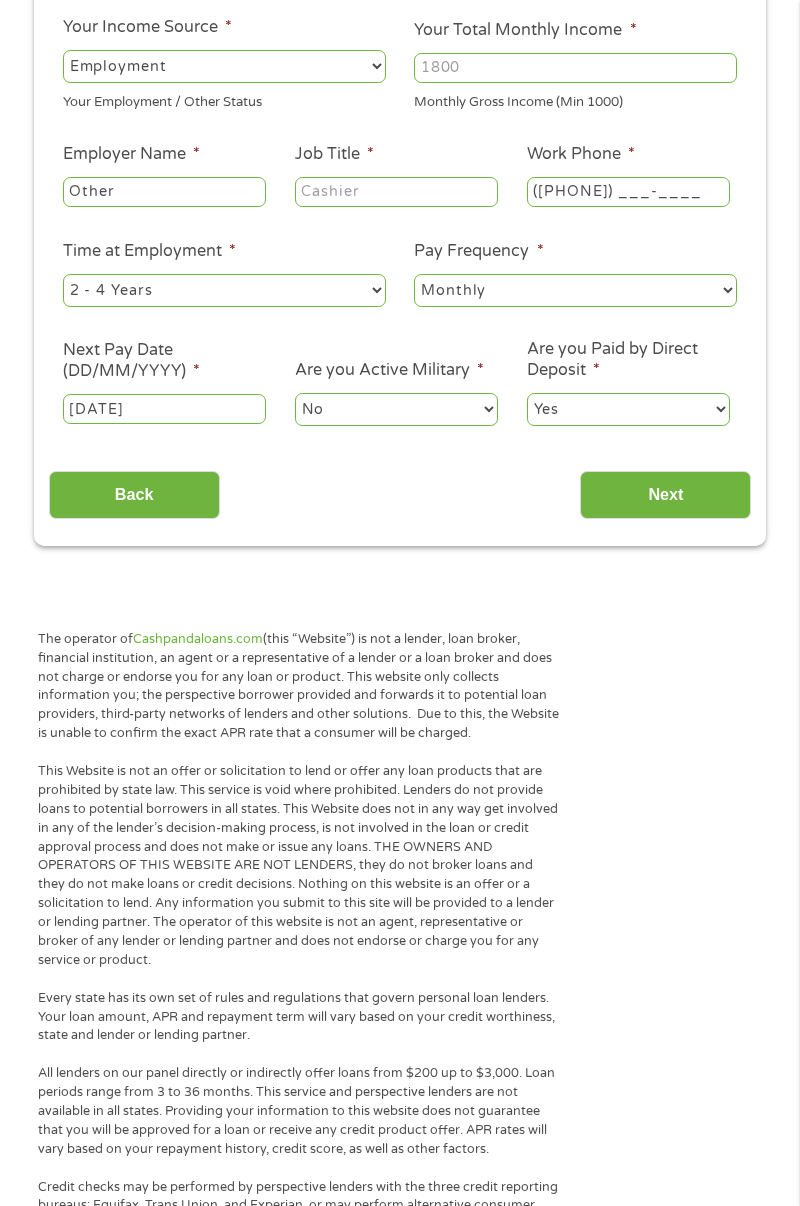 click on "--- Choose one --- 1 Year or less 1 - 2 Years 2 - 4 Years Over 4 Years" at bounding box center [224, 290] 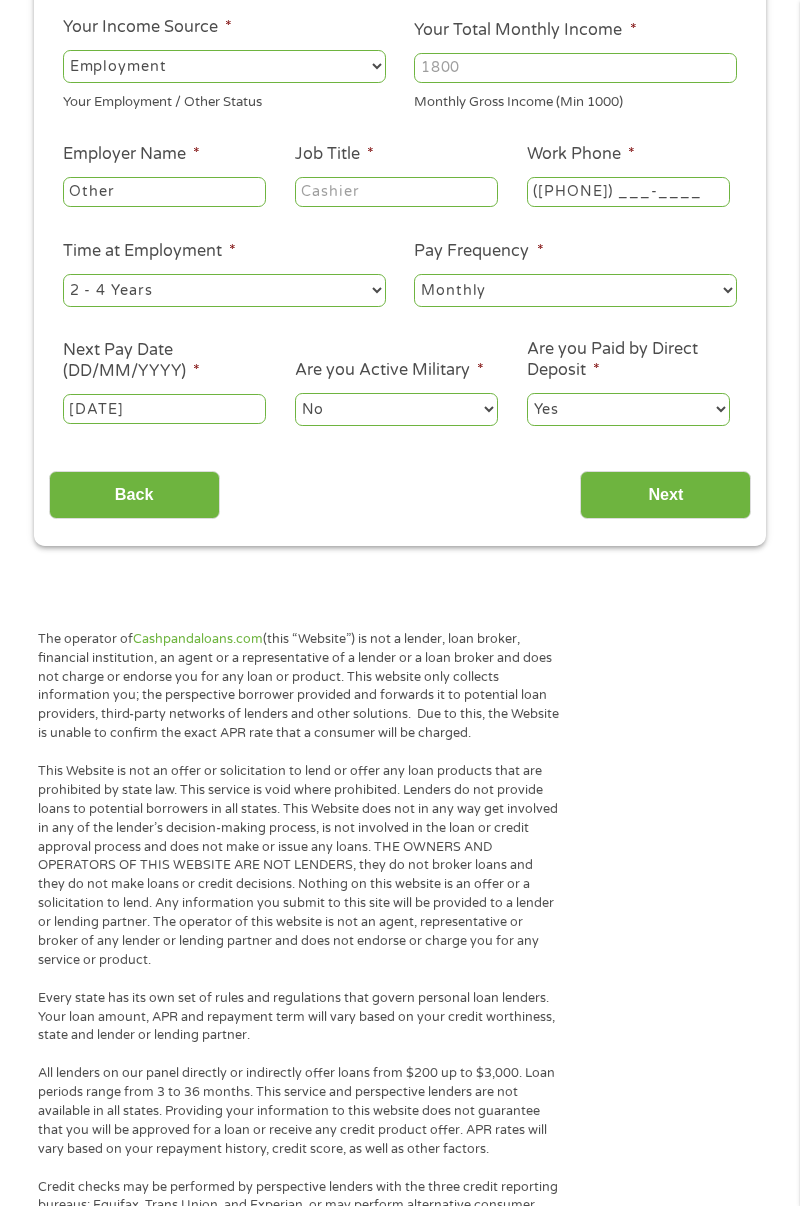 select on "60months" 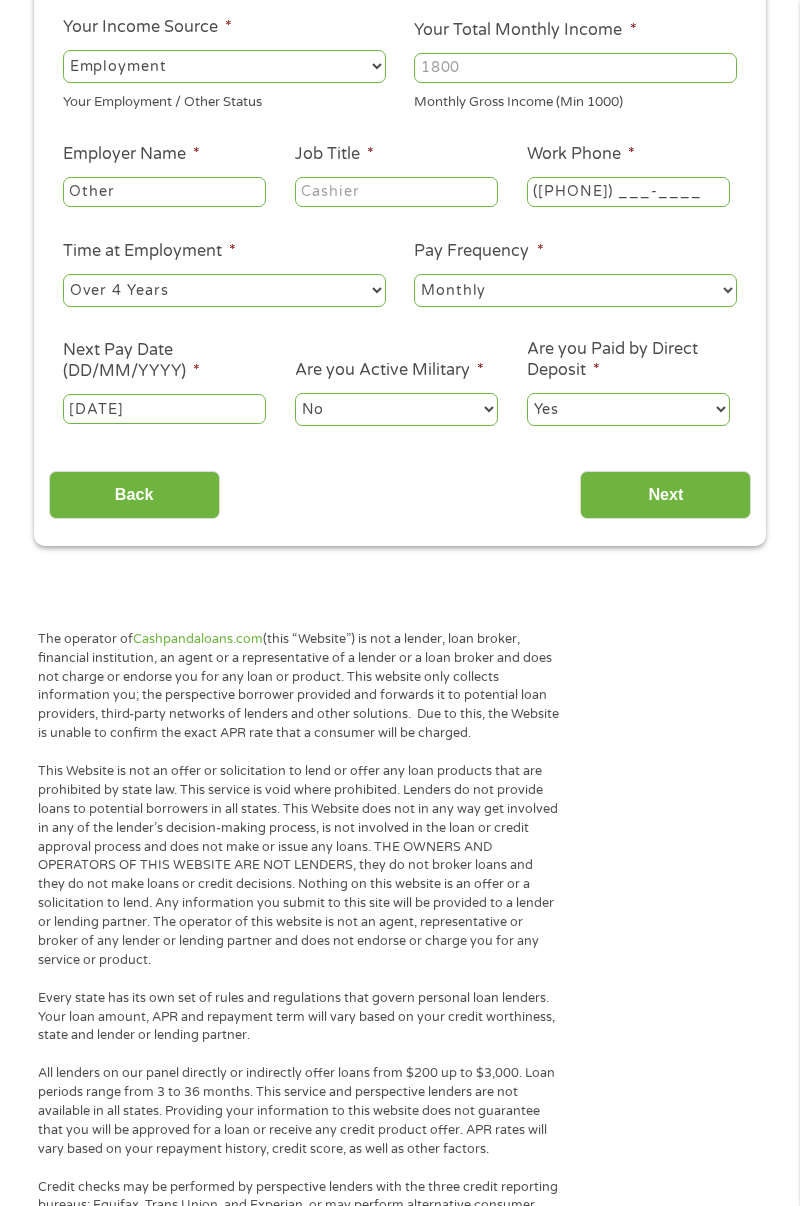 click on "Next" at bounding box center (665, 495) 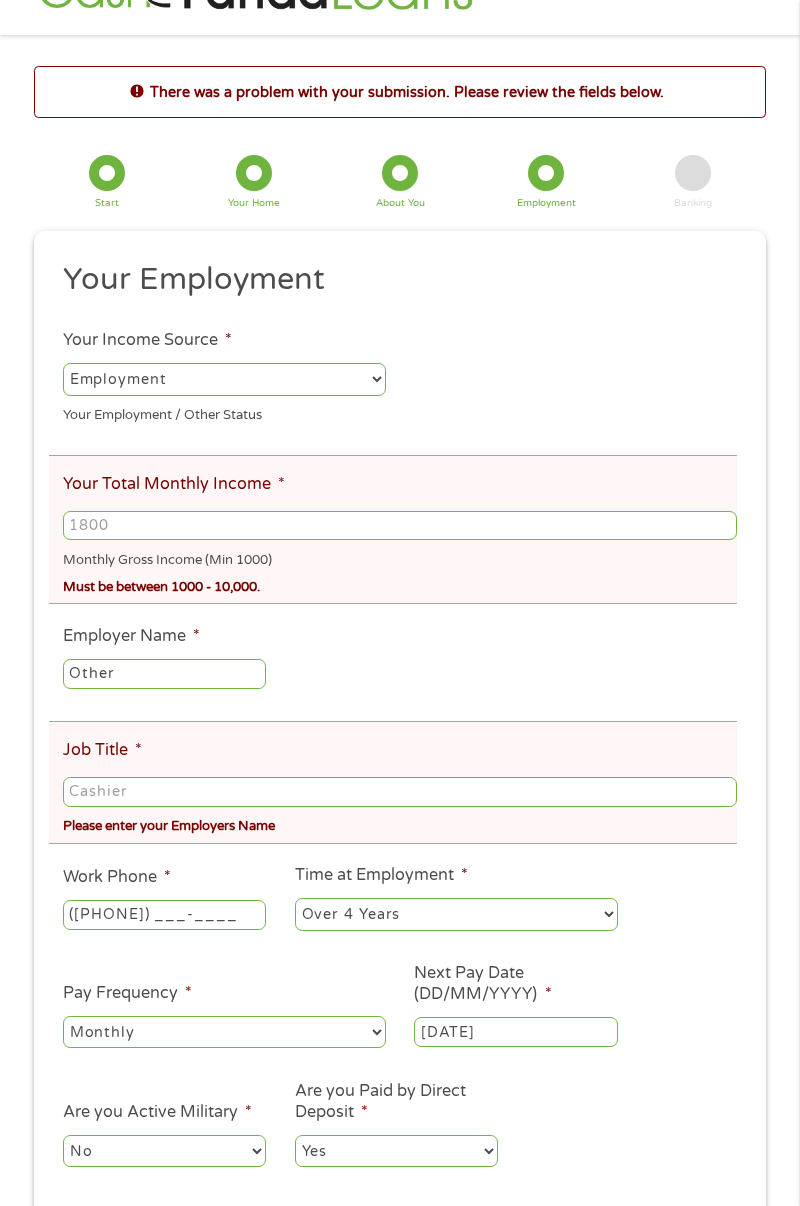 scroll, scrollTop: 25, scrollLeft: 0, axis: vertical 